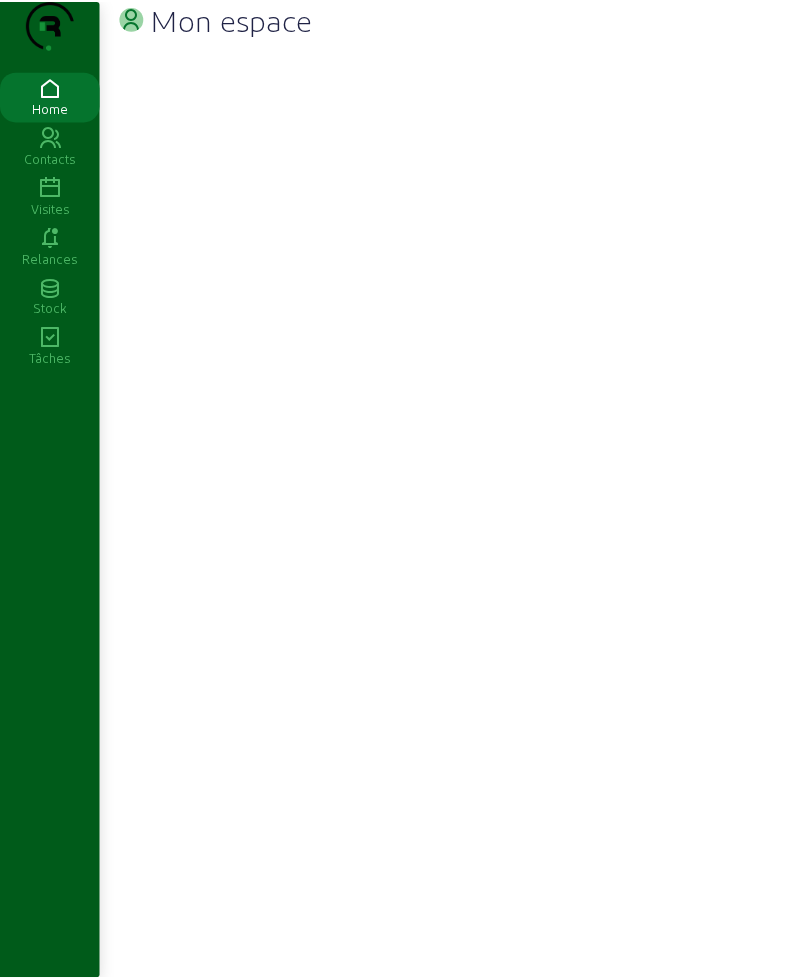 scroll, scrollTop: 0, scrollLeft: 0, axis: both 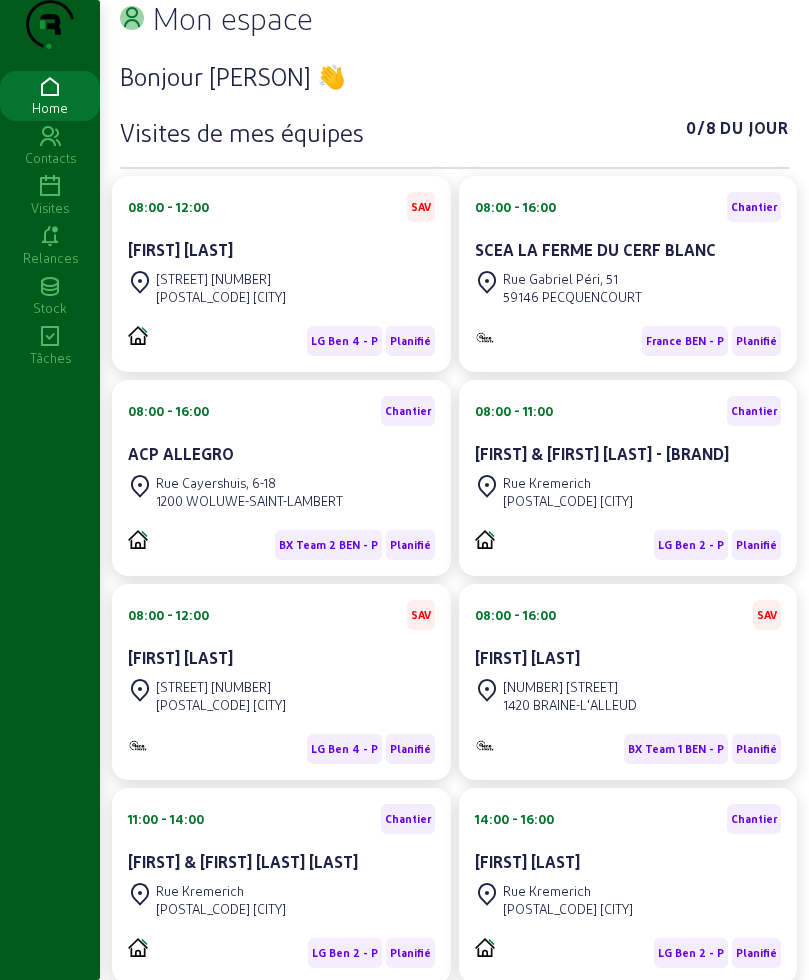 drag, startPoint x: 46, startPoint y: 242, endPoint x: 55, endPoint y: 249, distance: 11.401754 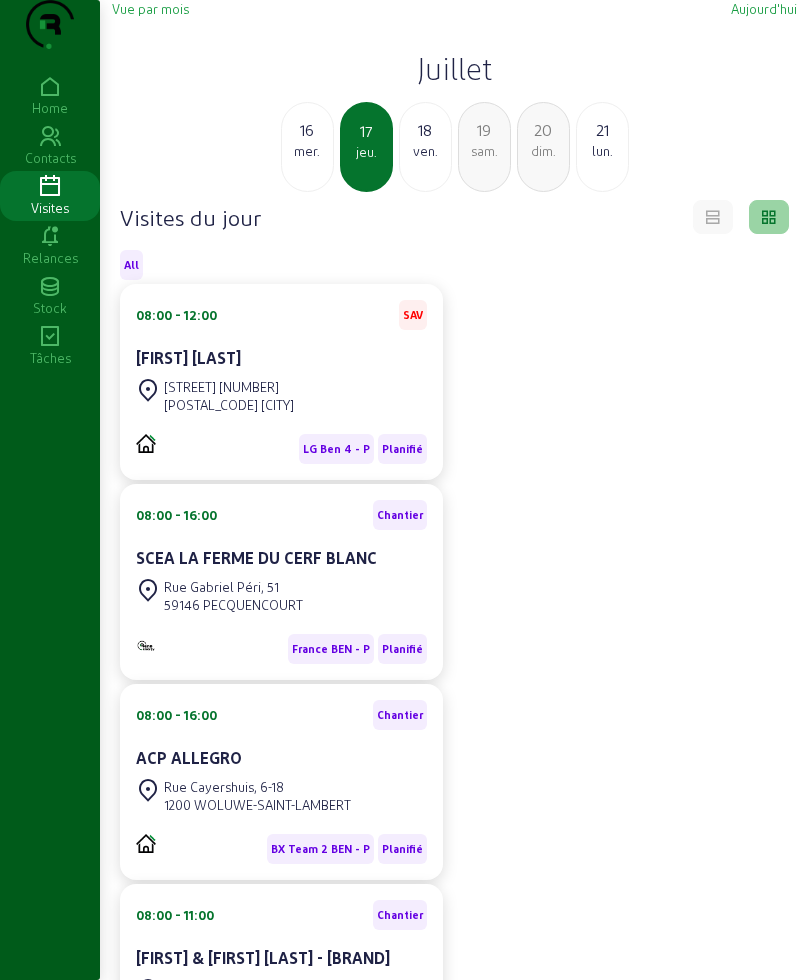click on "18" 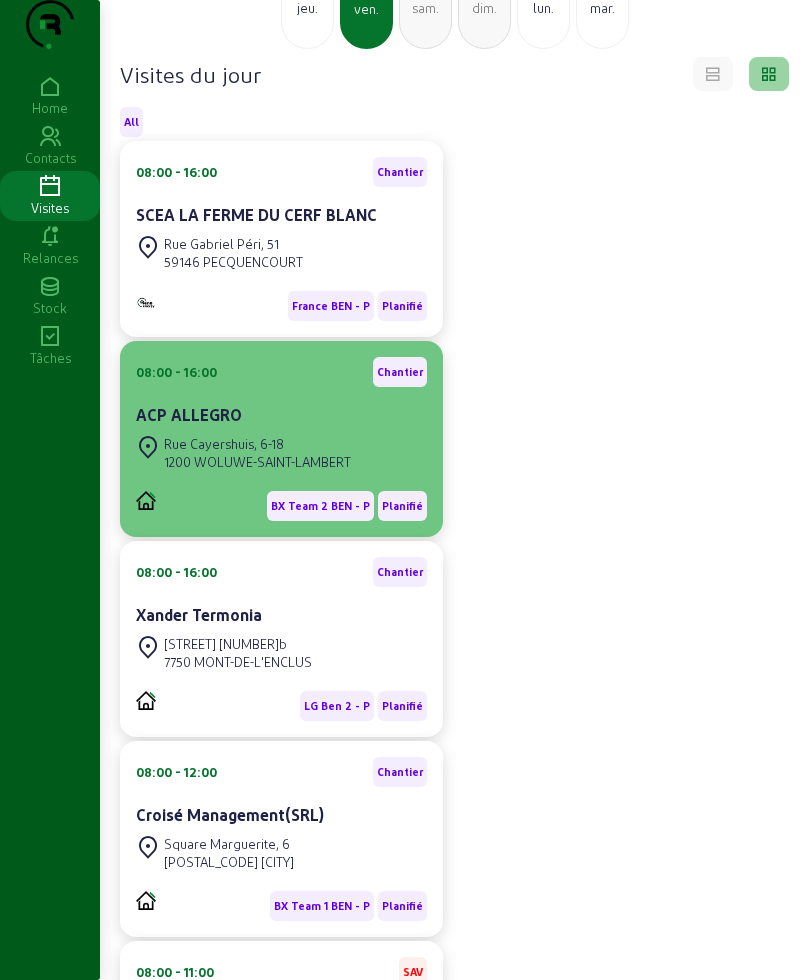 scroll, scrollTop: 0, scrollLeft: 0, axis: both 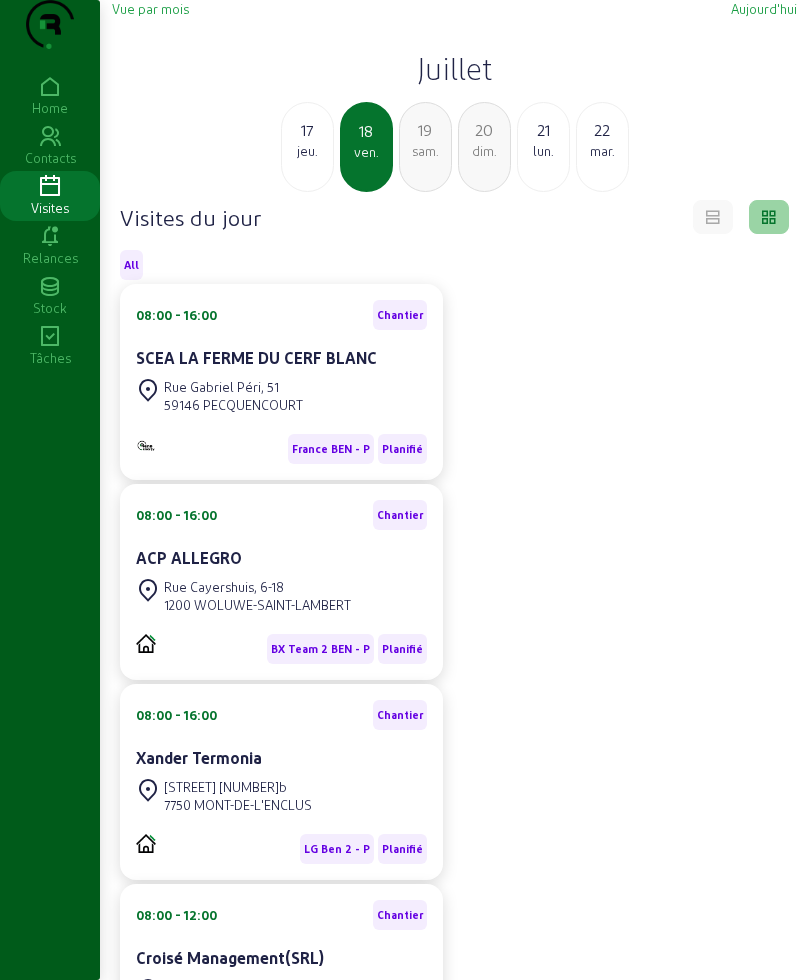 click on "jeu." 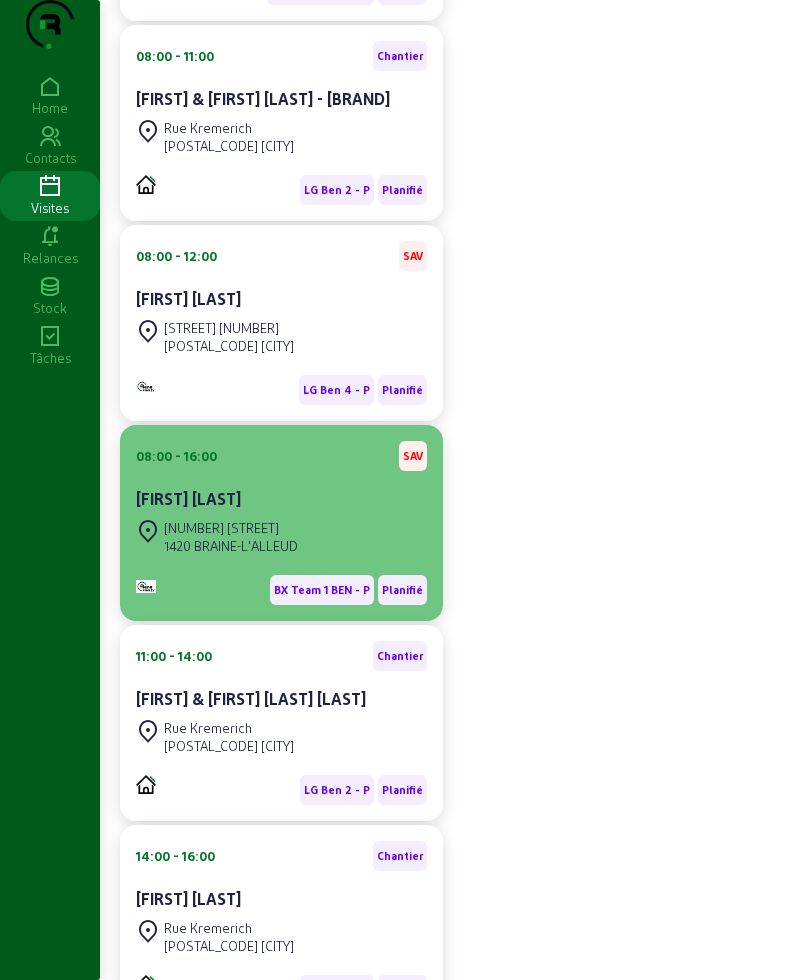 scroll, scrollTop: 875, scrollLeft: 0, axis: vertical 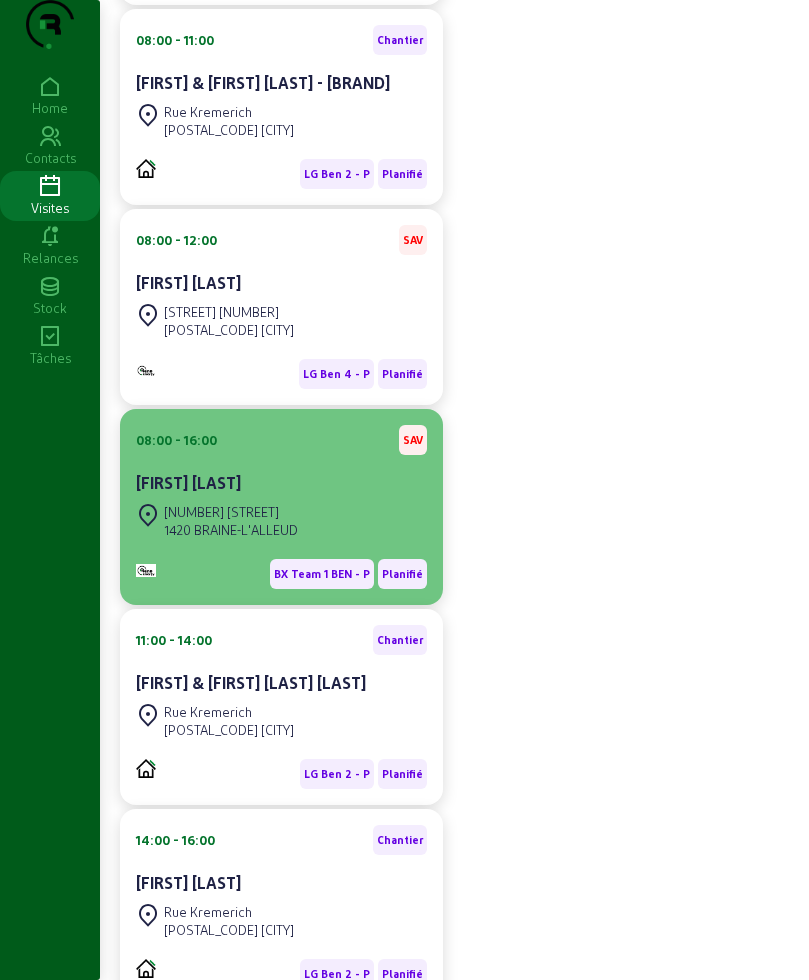 click on "[NUMBER] [STREET]" 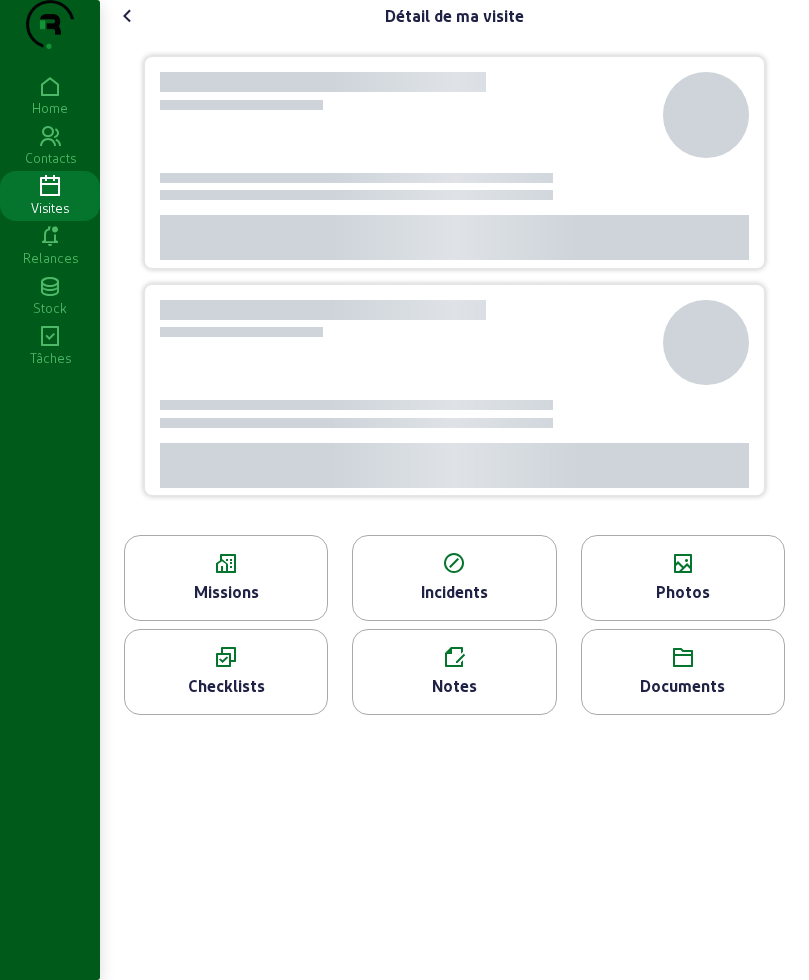 scroll, scrollTop: 0, scrollLeft: 0, axis: both 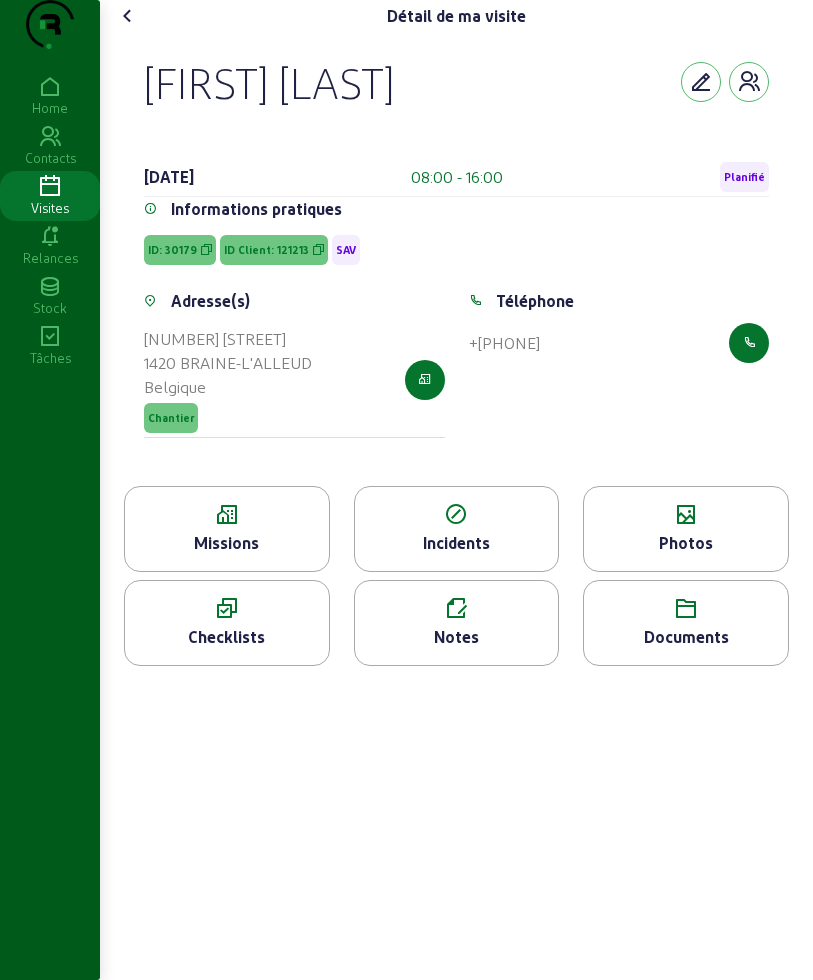 click 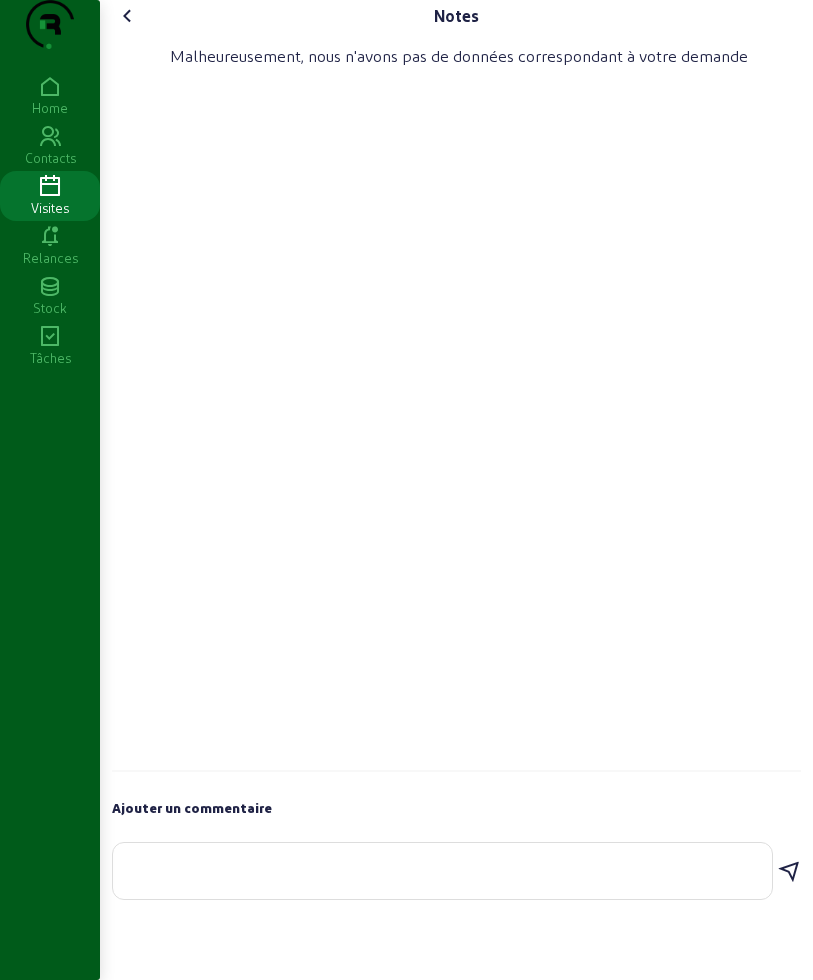 click at bounding box center (442, 867) 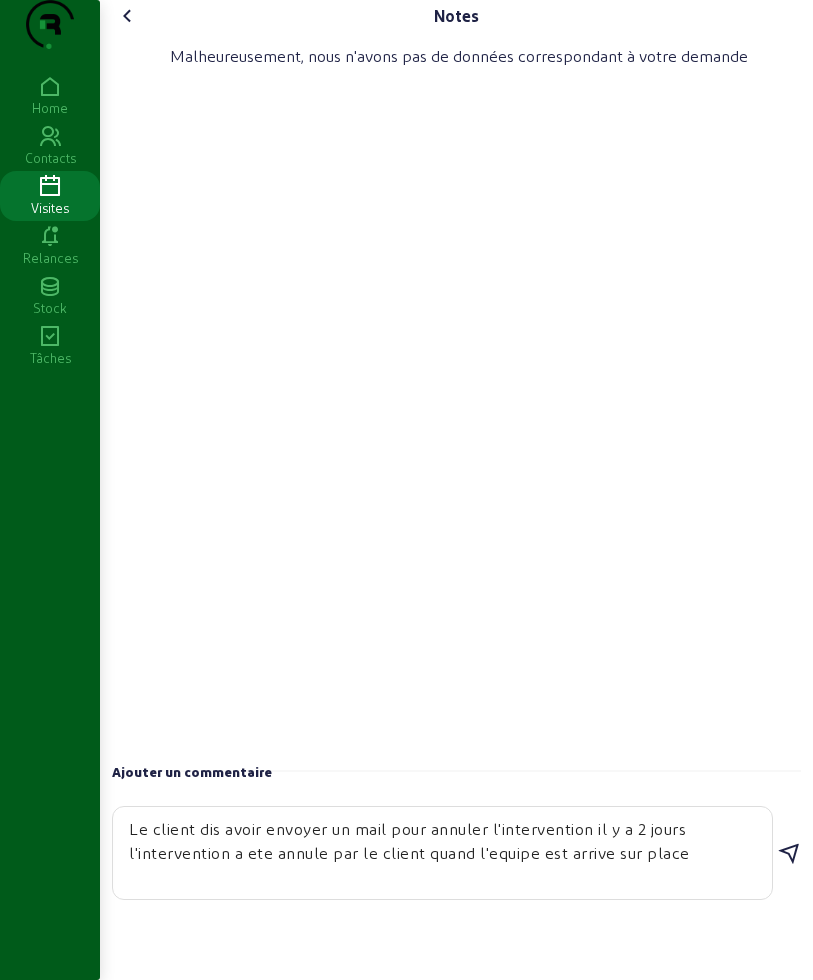 type on "Le client dis avoir envoyer un mail pour annuler l'intervention il y a 2 jours
l'intervention a ete annule par le client quand l'equipe est arrive sur place" 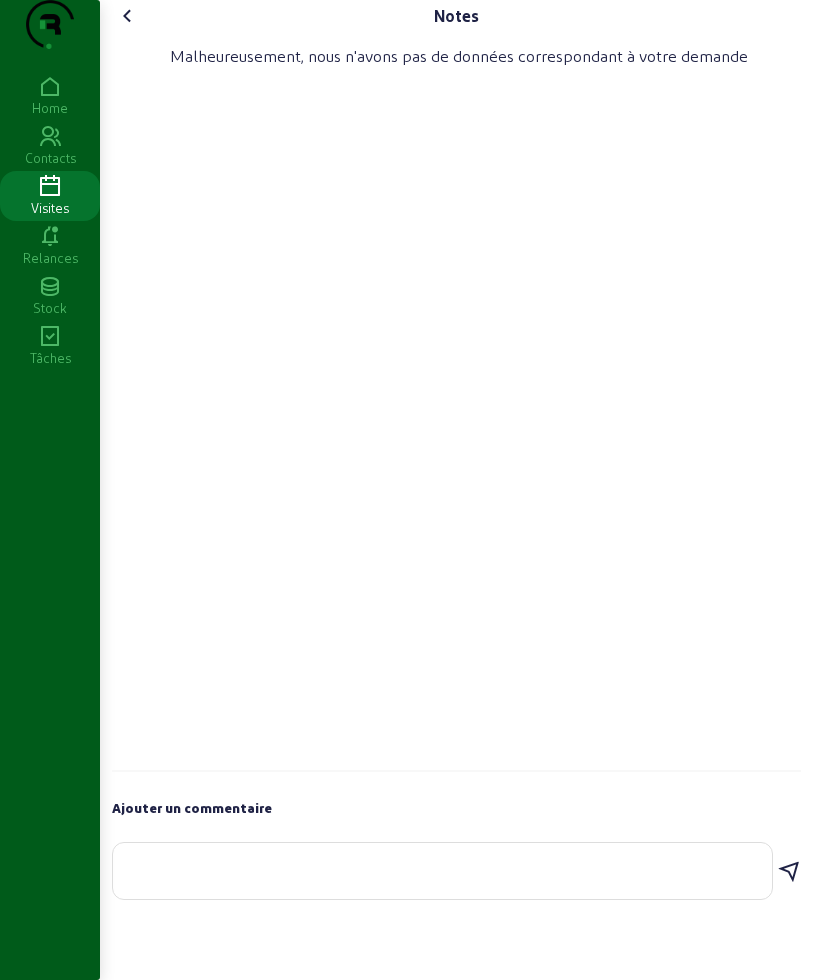 click 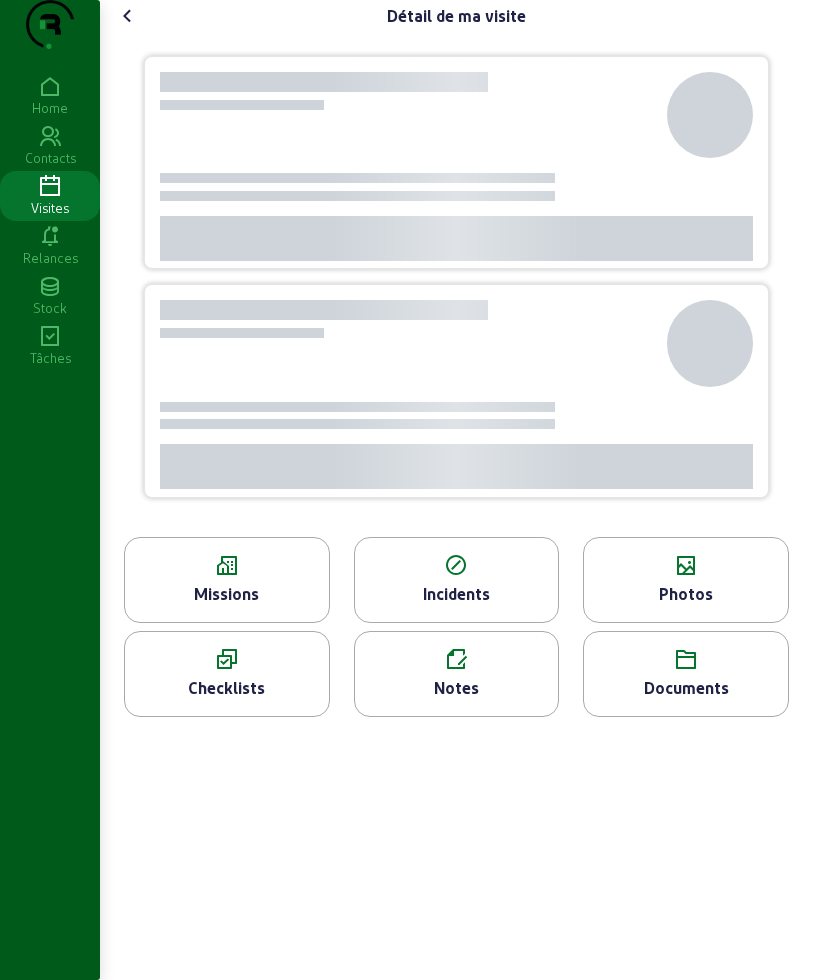 click on "Notes" 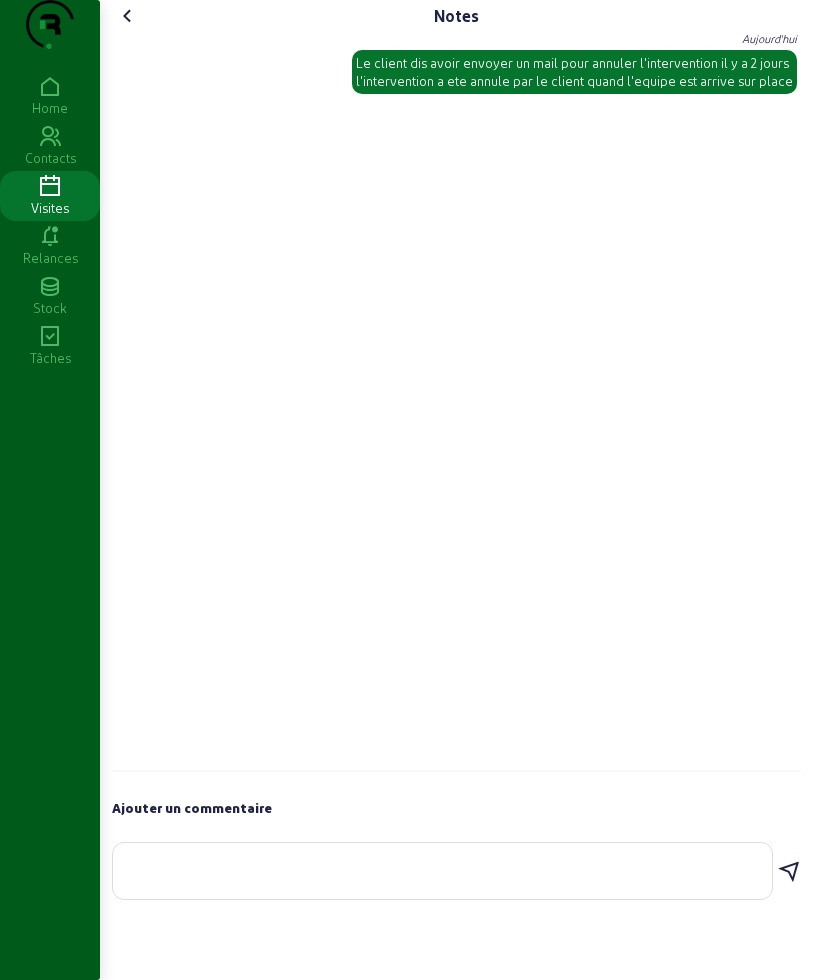 click 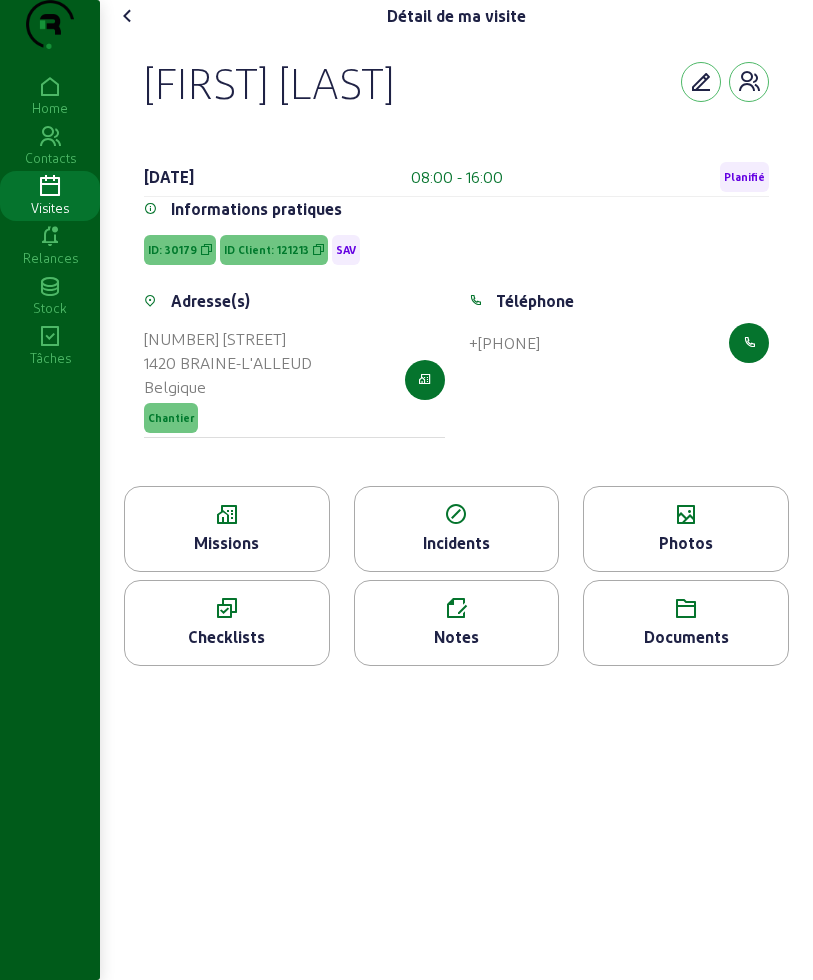 click 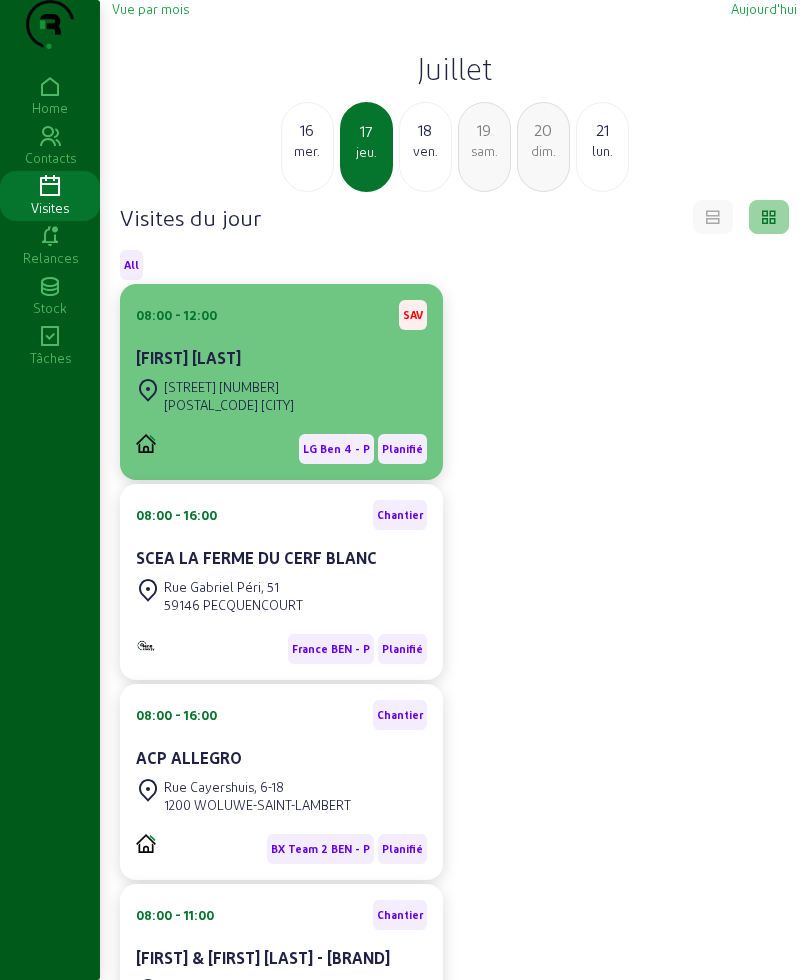 click on "[STREET] [NUMBER]" 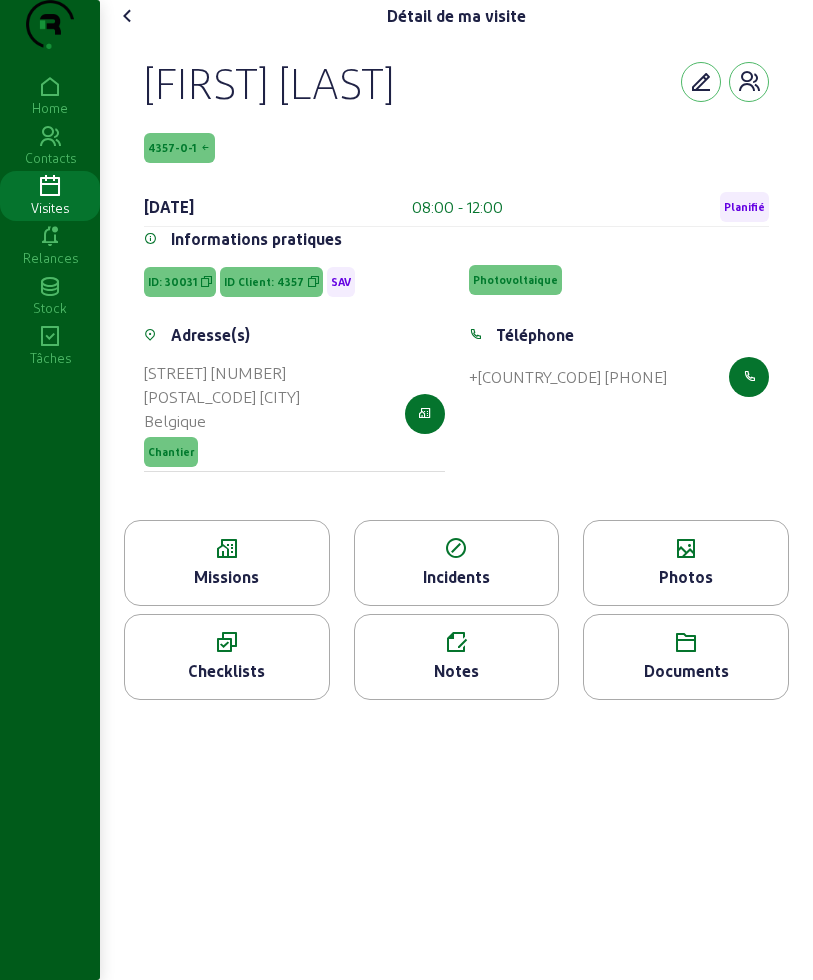 click 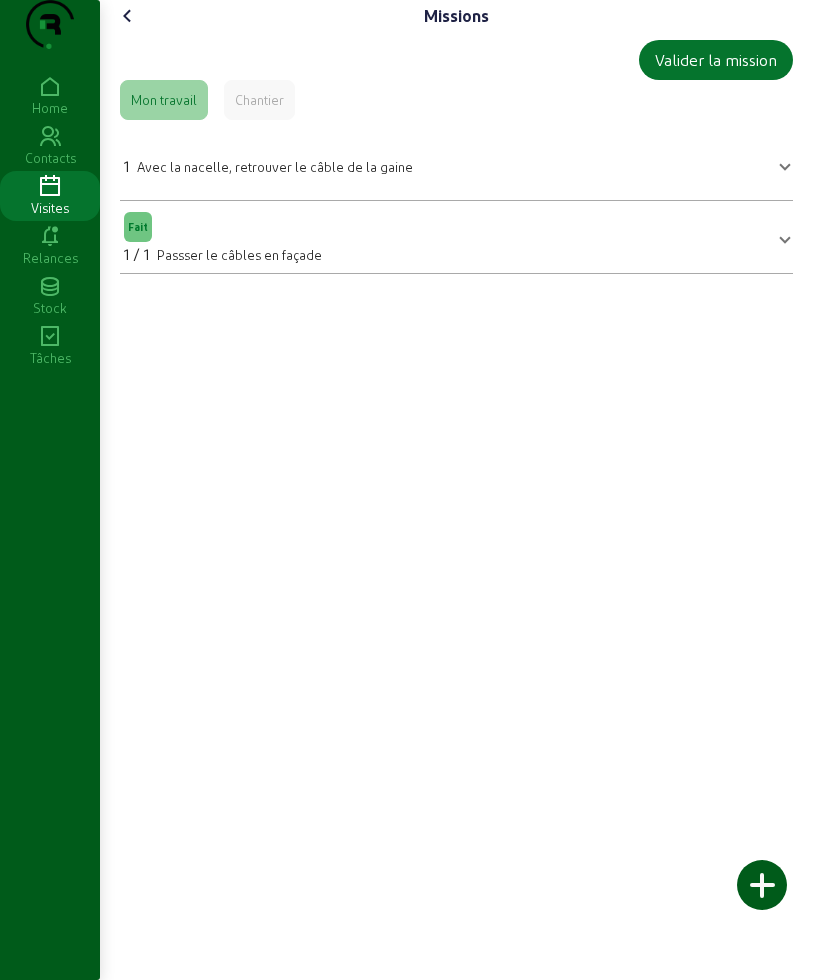 click 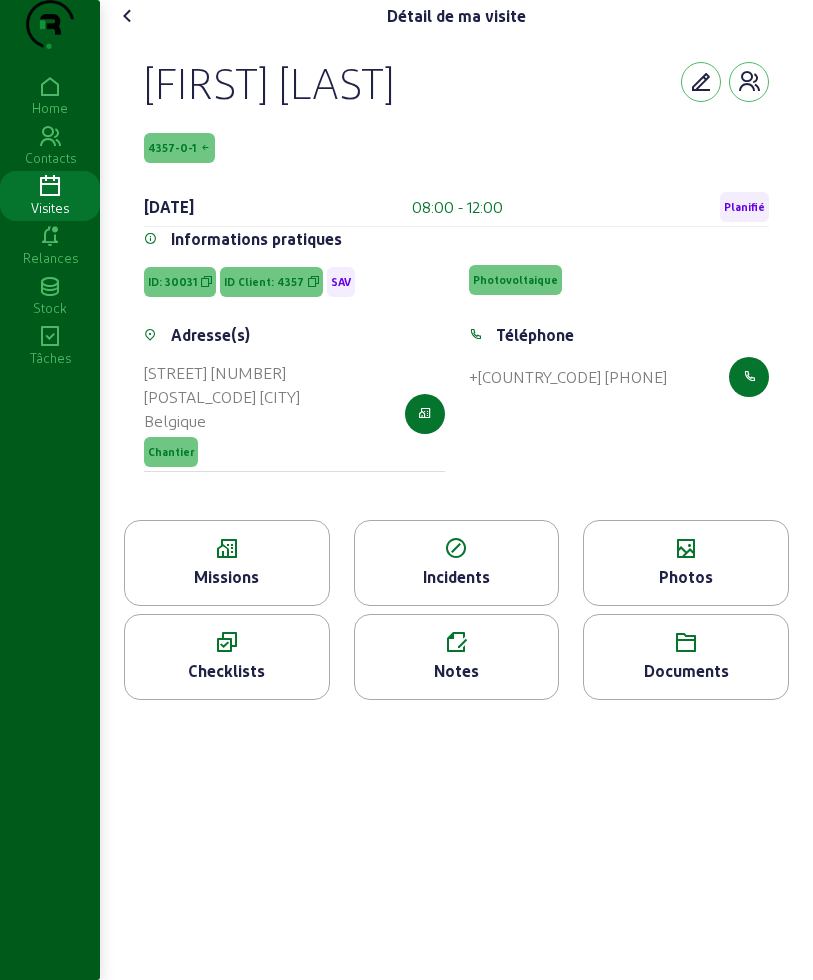 click on "Notes" 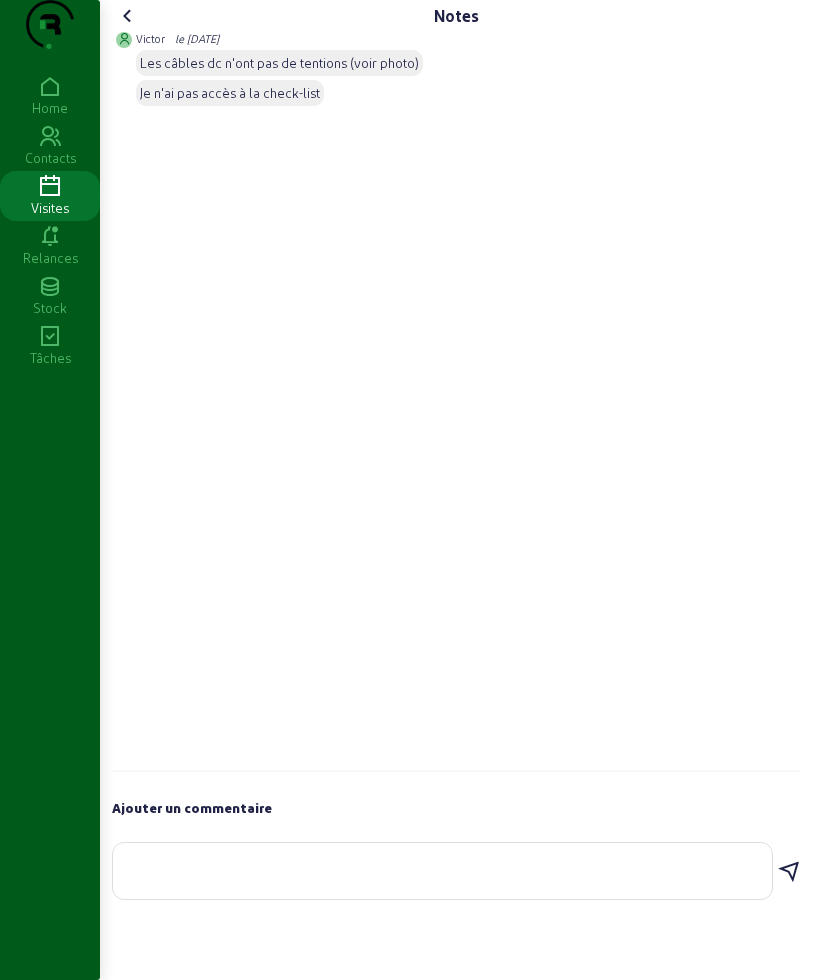 click at bounding box center (442, 867) 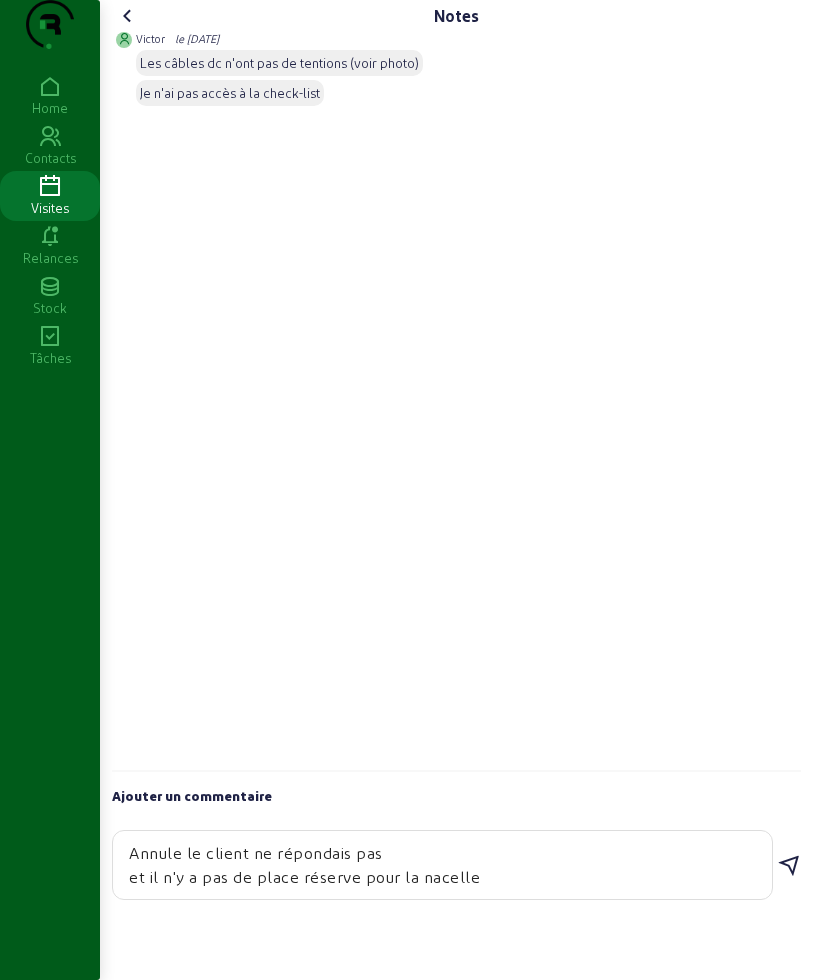 type on "Annule le client ne répondais pas
et il n'y a pas de place réserve pour la nacelle" 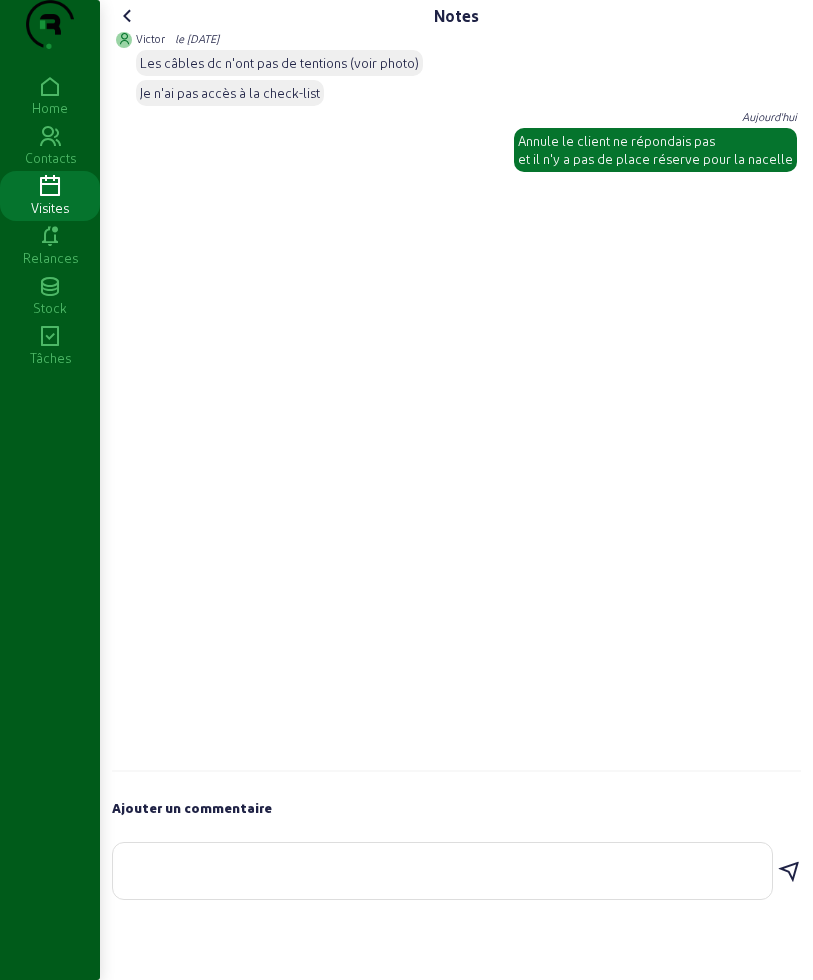 click 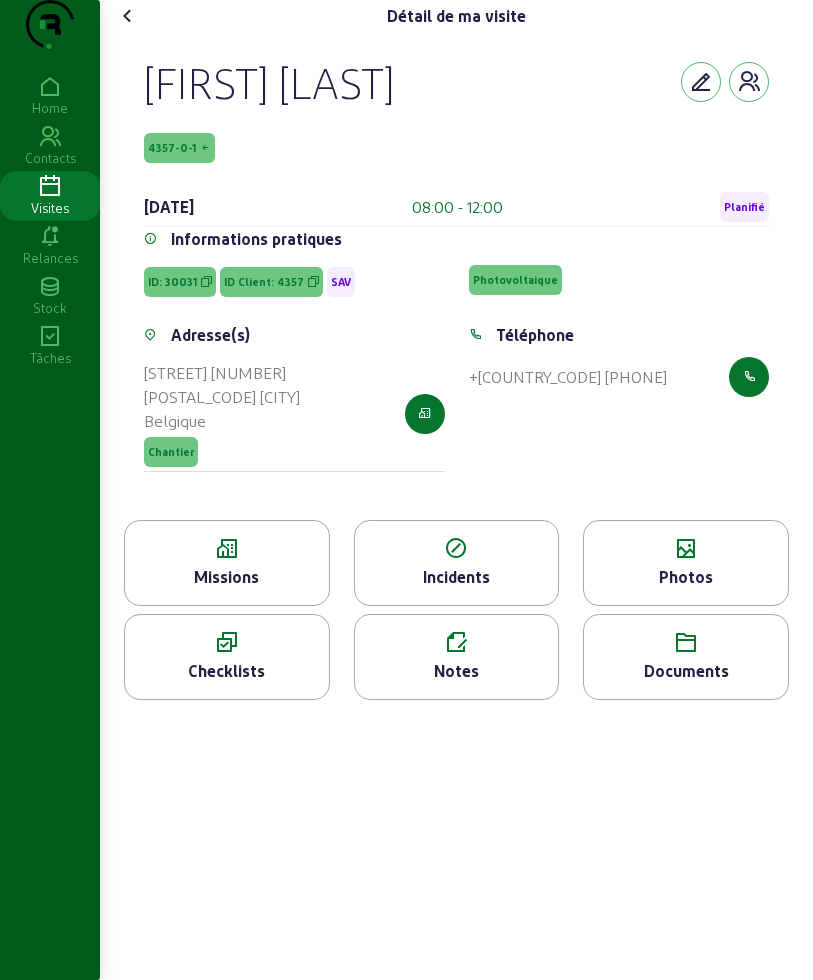 click 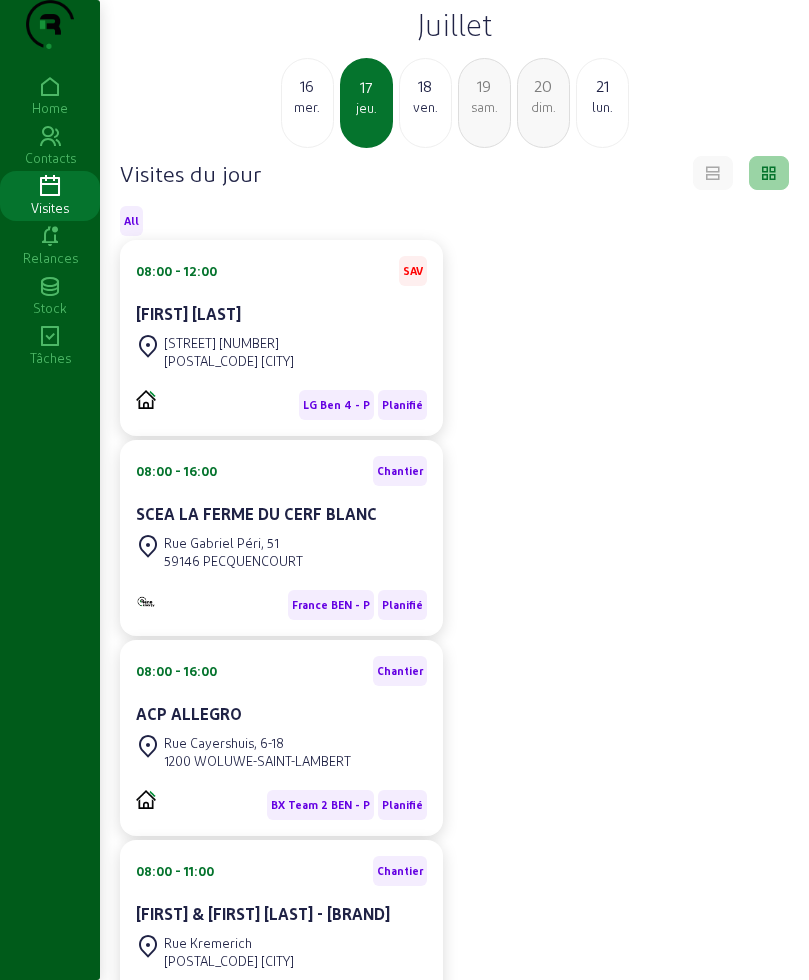 scroll, scrollTop: 0, scrollLeft: 0, axis: both 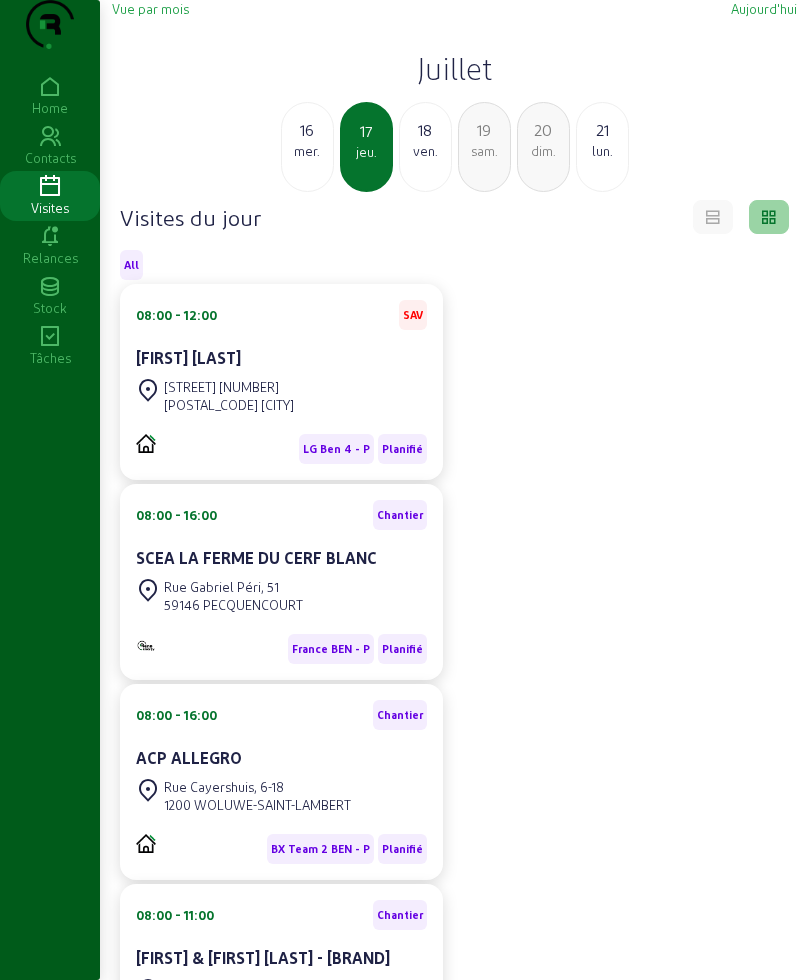 click on "ven." 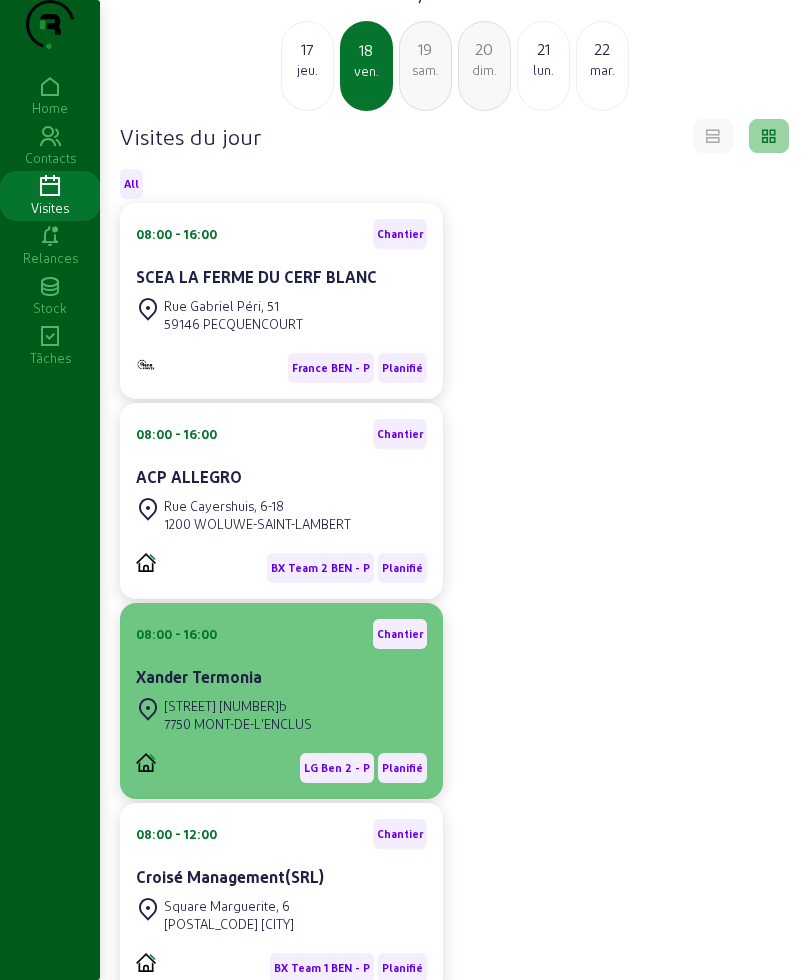 scroll, scrollTop: 125, scrollLeft: 0, axis: vertical 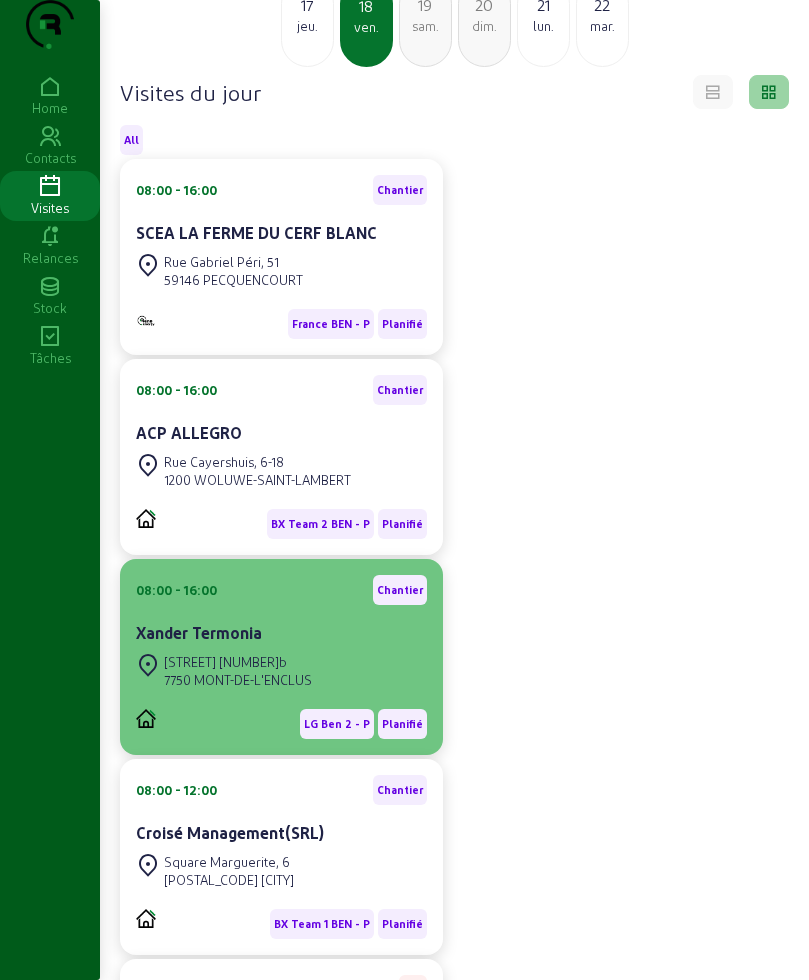 click on "[TIME]  Chantier Xander Termonia" 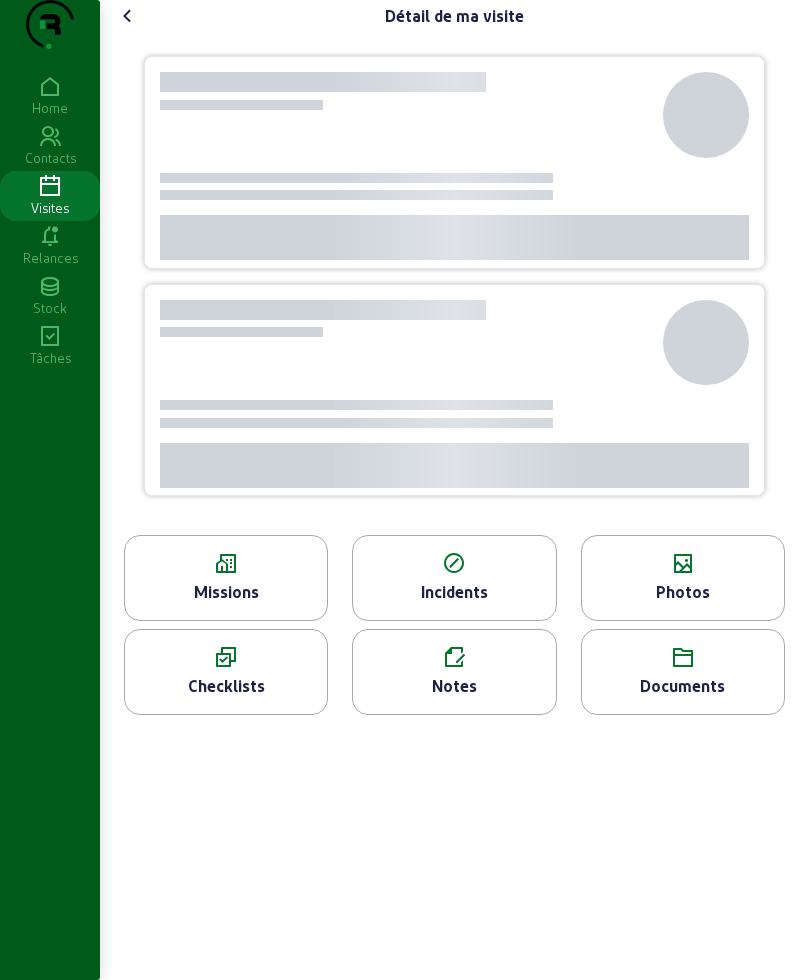 scroll, scrollTop: 0, scrollLeft: 0, axis: both 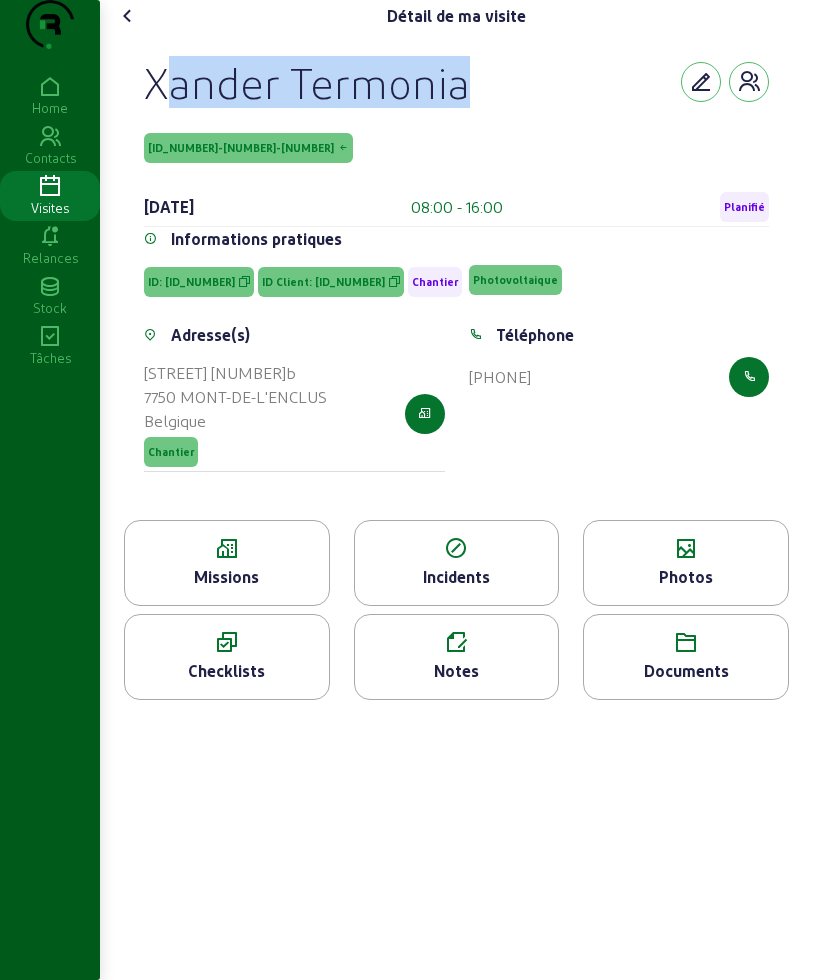 drag, startPoint x: 135, startPoint y: 131, endPoint x: 614, endPoint y: 147, distance: 479.26715 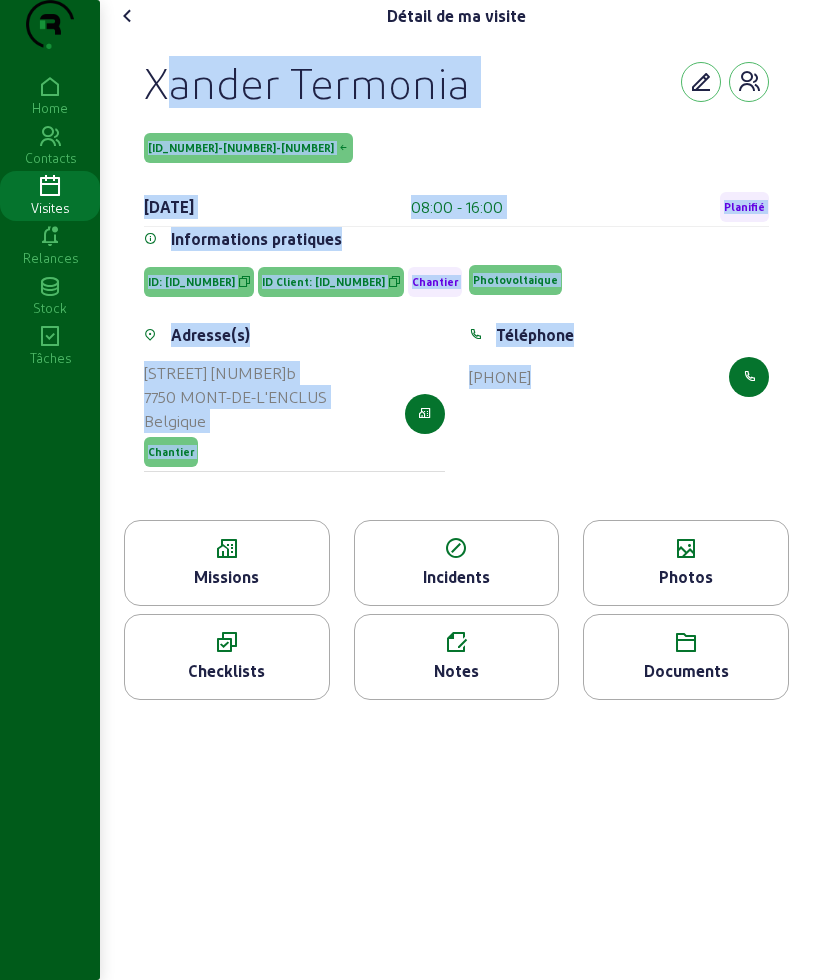 drag, startPoint x: 145, startPoint y: 106, endPoint x: 676, endPoint y: 412, distance: 612.8597 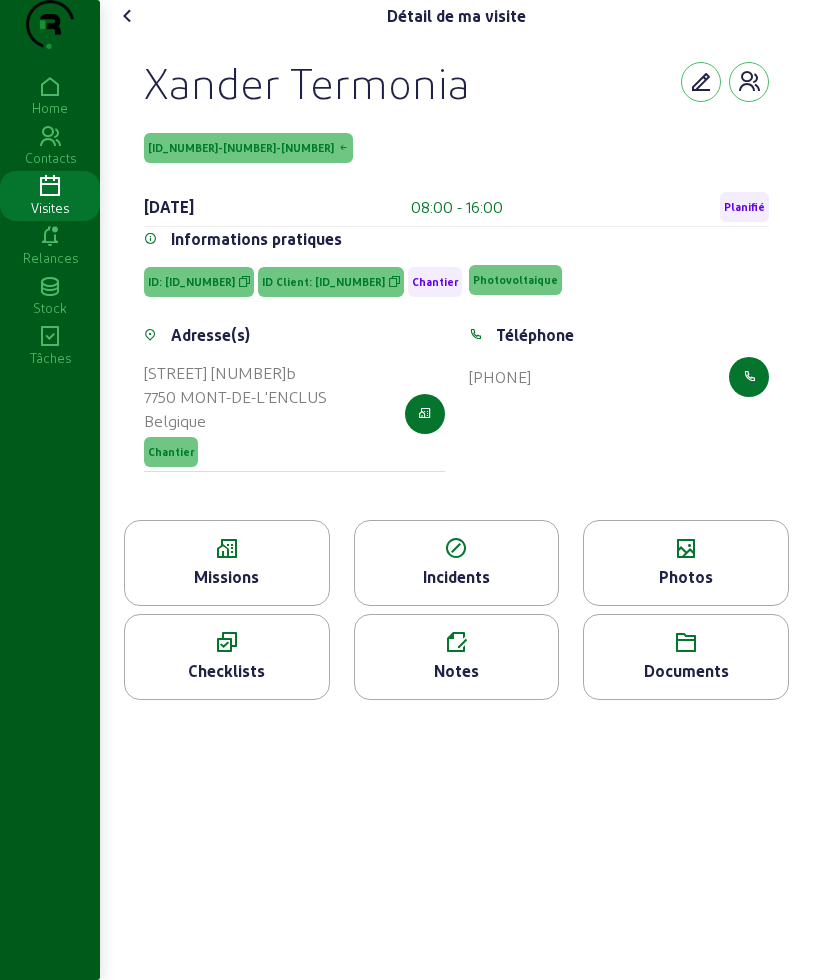 click 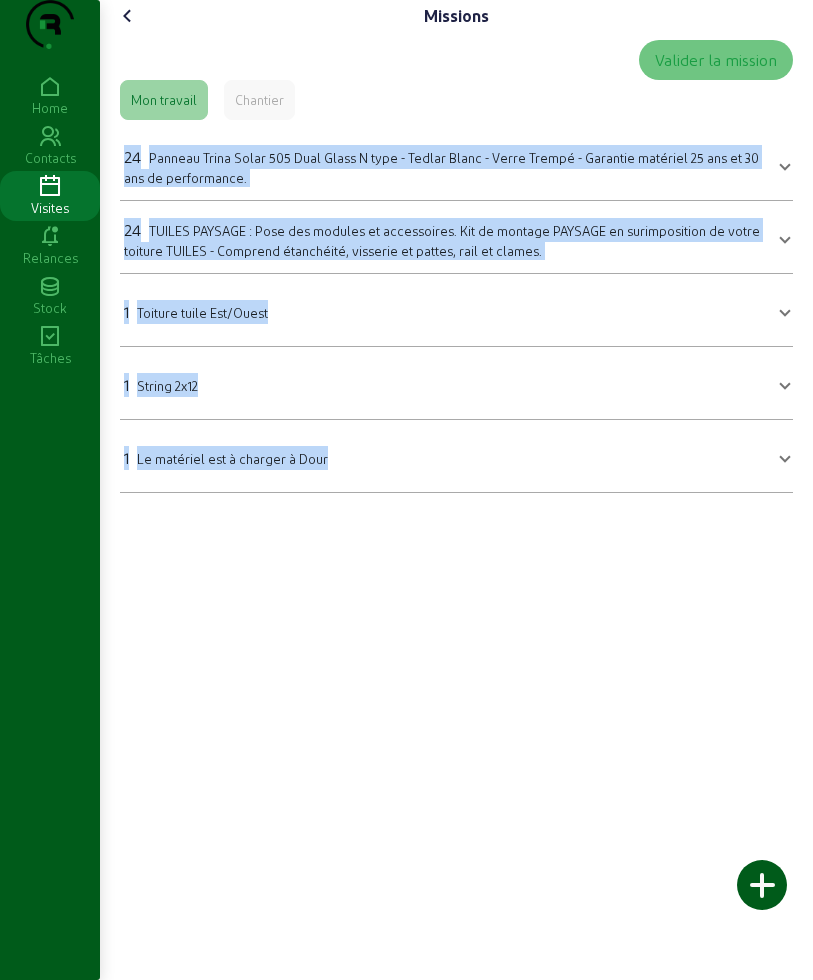 drag, startPoint x: 108, startPoint y: 179, endPoint x: 401, endPoint y: 505, distance: 438.32065 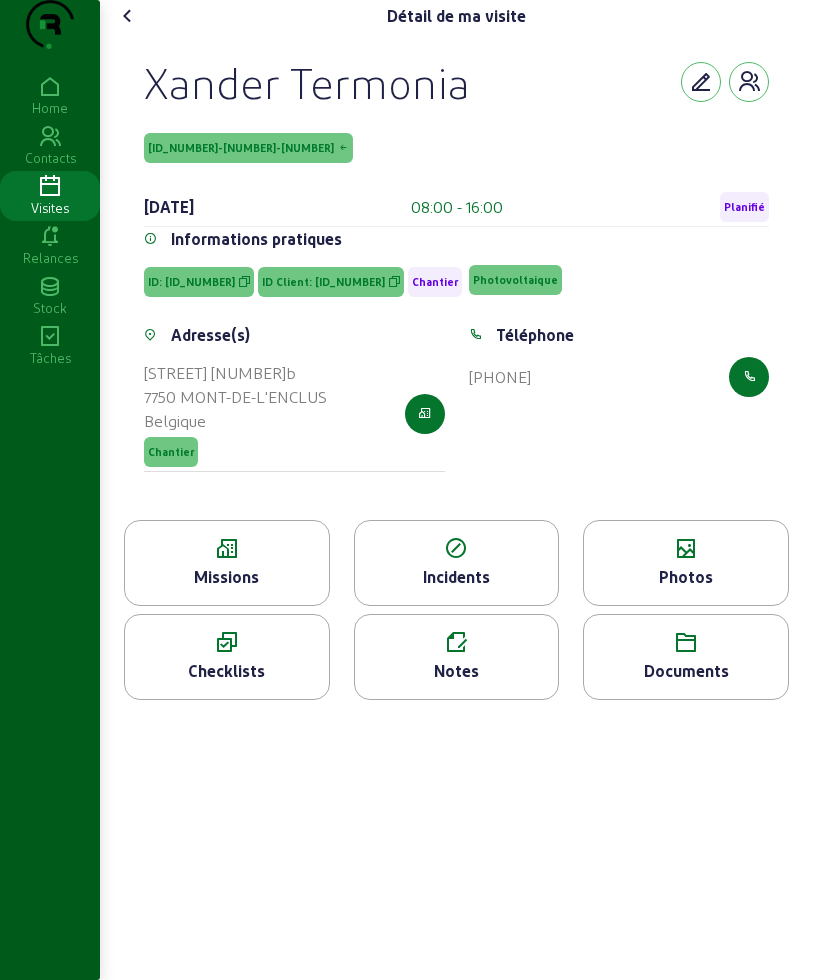 click on "Photos" 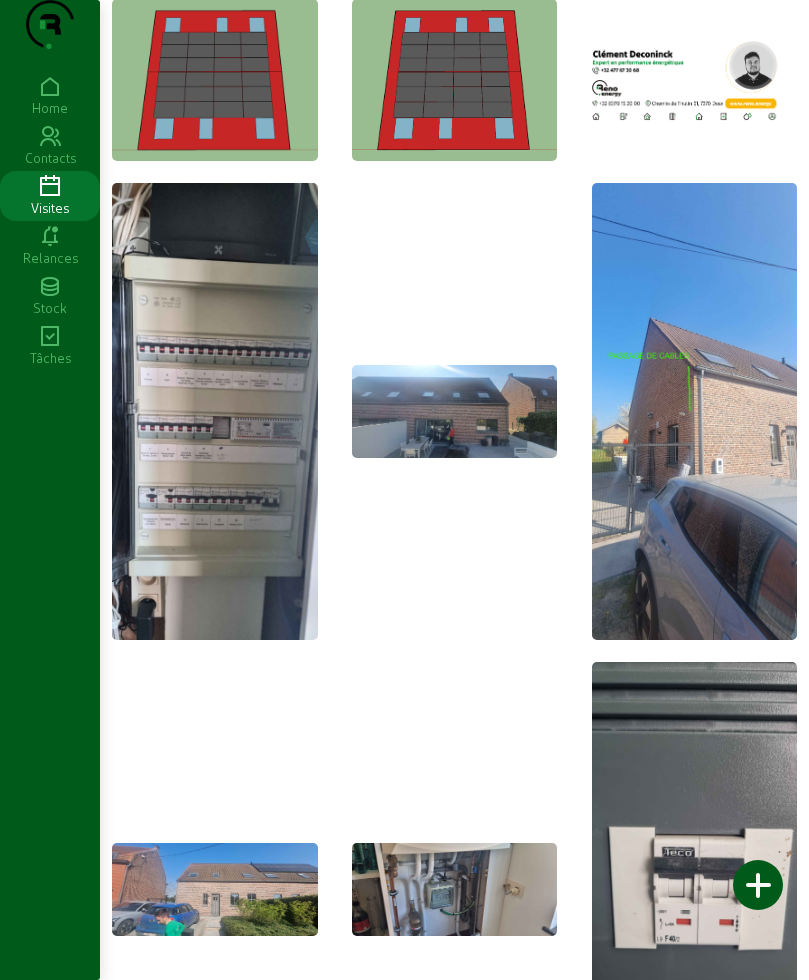 scroll, scrollTop: 375, scrollLeft: 0, axis: vertical 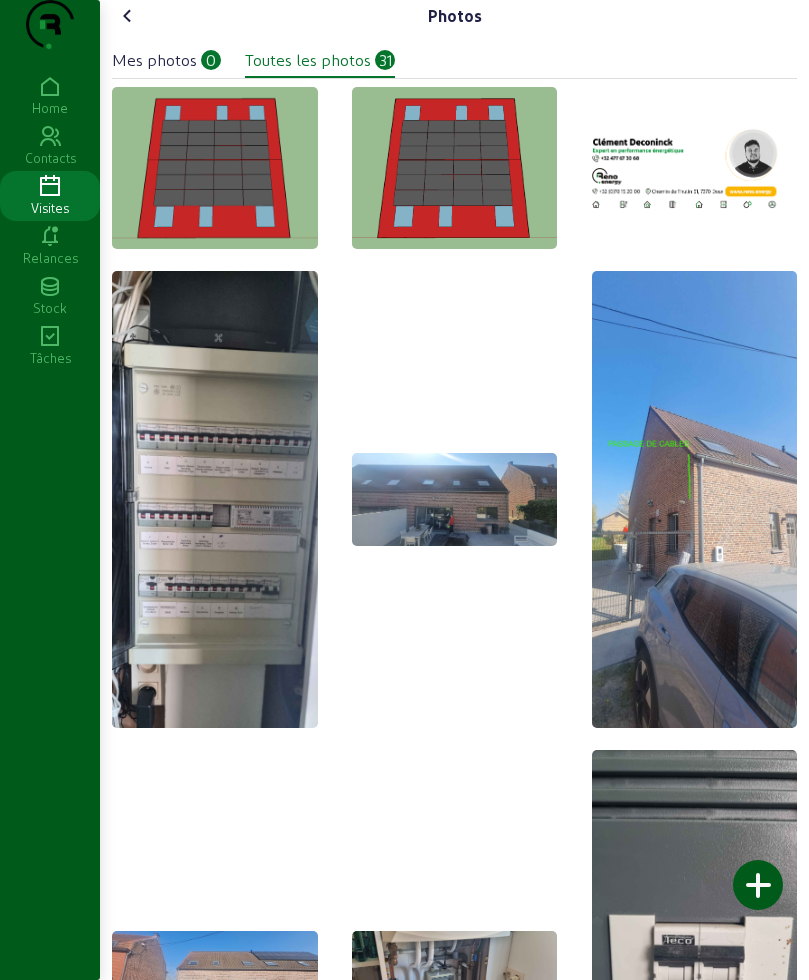 click 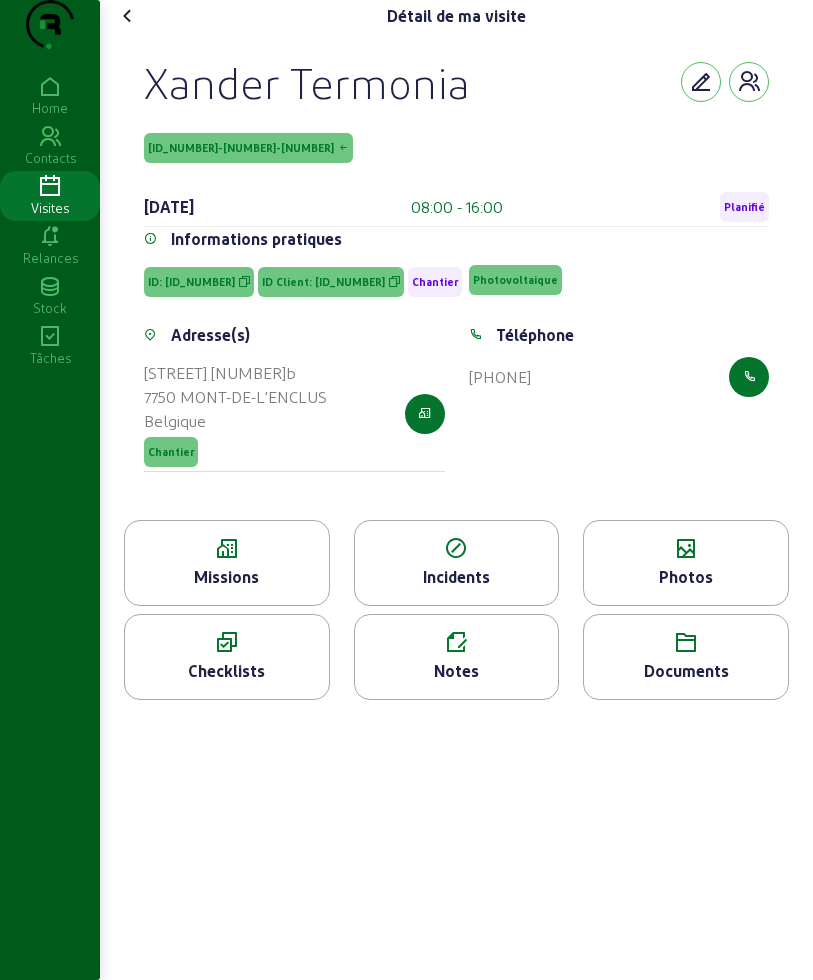 click on "Documents" 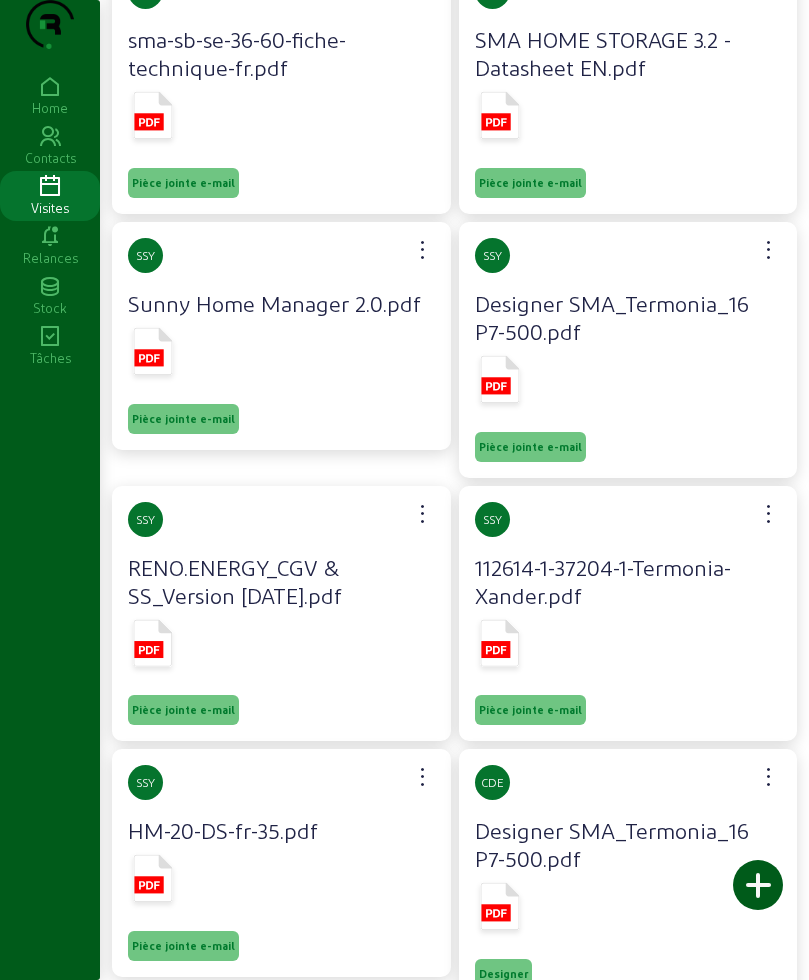 scroll, scrollTop: 1863, scrollLeft: 0, axis: vertical 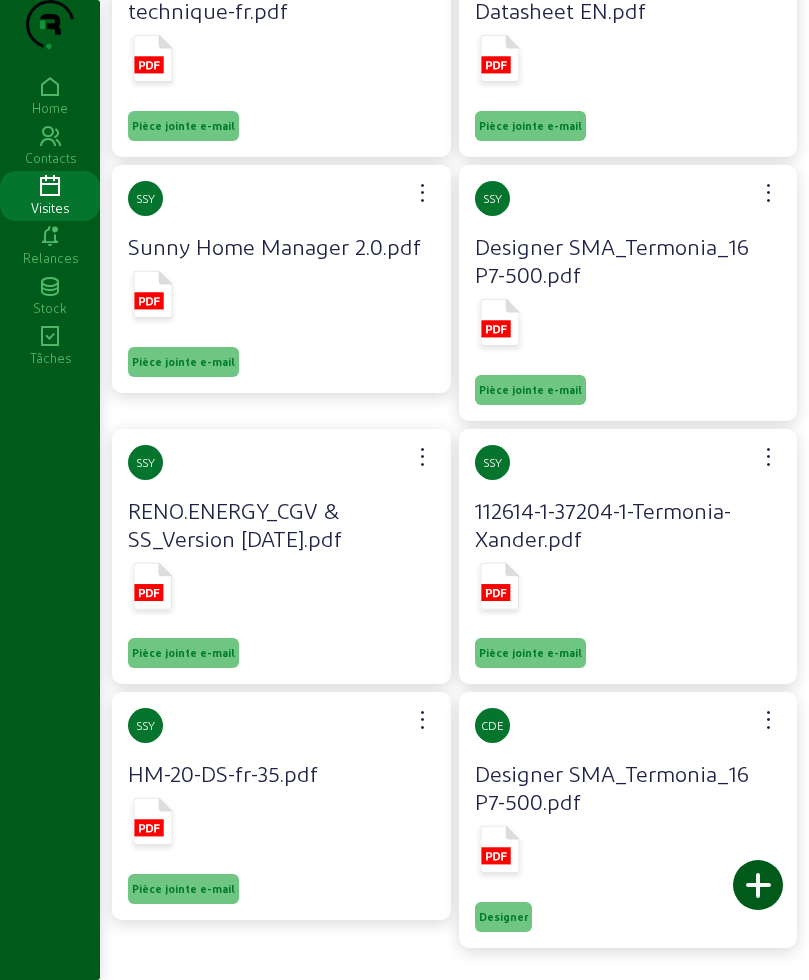 click 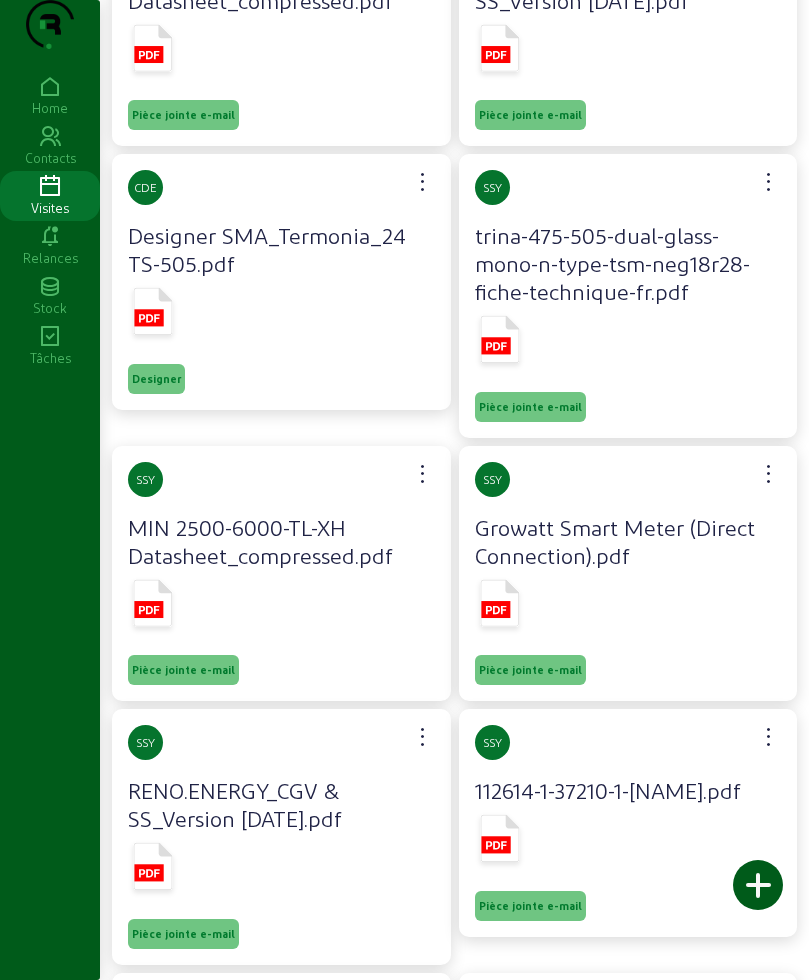scroll, scrollTop: 0, scrollLeft: 0, axis: both 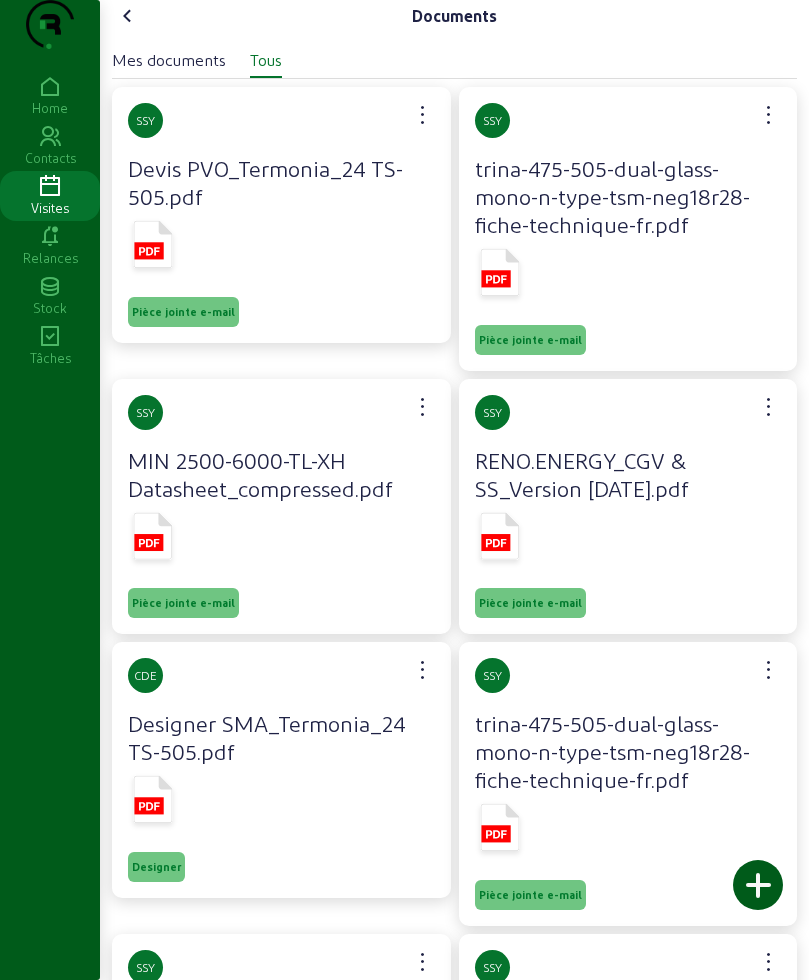 click on "Documents   Mes documents   Tous   SSY
Devis PVO_Termonia_24 TS-505.pdf Pièce jointe e-mail  SSY
trina-475-505-dual-glass-mono-n-type-tsm-neg18r28-fiche-technique-fr.pdf Pièce jointe e-mail  SSY
MIN 2500-6000-TL-XH Datasheet_compressed.pdf Pièce jointe e-mail  SSY
RENO.ENERGY_CGV & SS_Version janvier 2025.pdf Pièce jointe e-mail  CDE
Designer SMA_Termonia_24 TS-505.pdf Designer  SSY
trina-475-505-dual-glass-mono-n-type-tsm-neg18r28-fiche-technique-fr.pdf Pièce jointe e-mail  SSY
MIN 2500-6000-TL-XH Datasheet_compressed.pdf Pièce jointe e-mail  SSY
Growatt Smart Meter (Direct Connection).pdf Pièce jointe e-mail  SSY
RENO.ENERGY_CGV & SS_Version janvier 2025.pdf Pièce jointe e-mail  SSY
112614-1-37210-1-[NAME].pdf Pièce jointe e-mail  SSY
sp_mst_p7_blk_p_res_500.pdf Pièce jointe e-mail  SSY
GARANTIE Fiche technique SMA_SE 3.0-6.0 mono.pdf Pièce jointe e-mail  SSY
sma-sb-se-36-60-fiche-technique-fr.pdf Pièce jointe e-mail  SSY
SMA HOME STORAGE 3.2 - Datasheet EN.pdf  SSY" 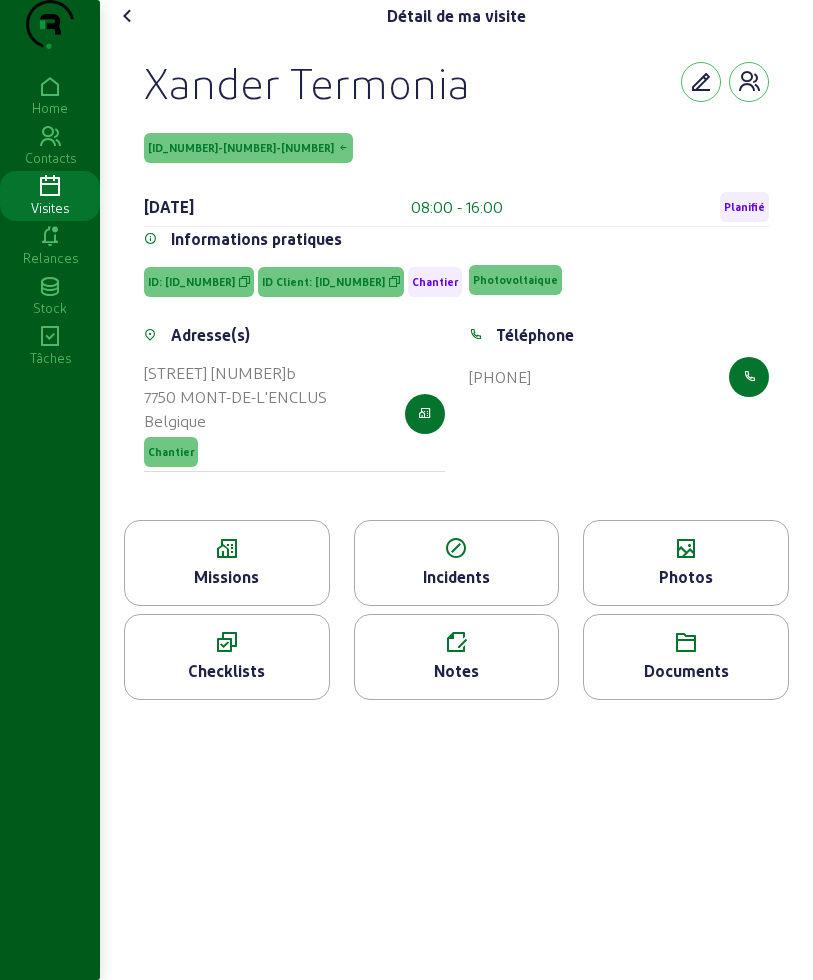 click 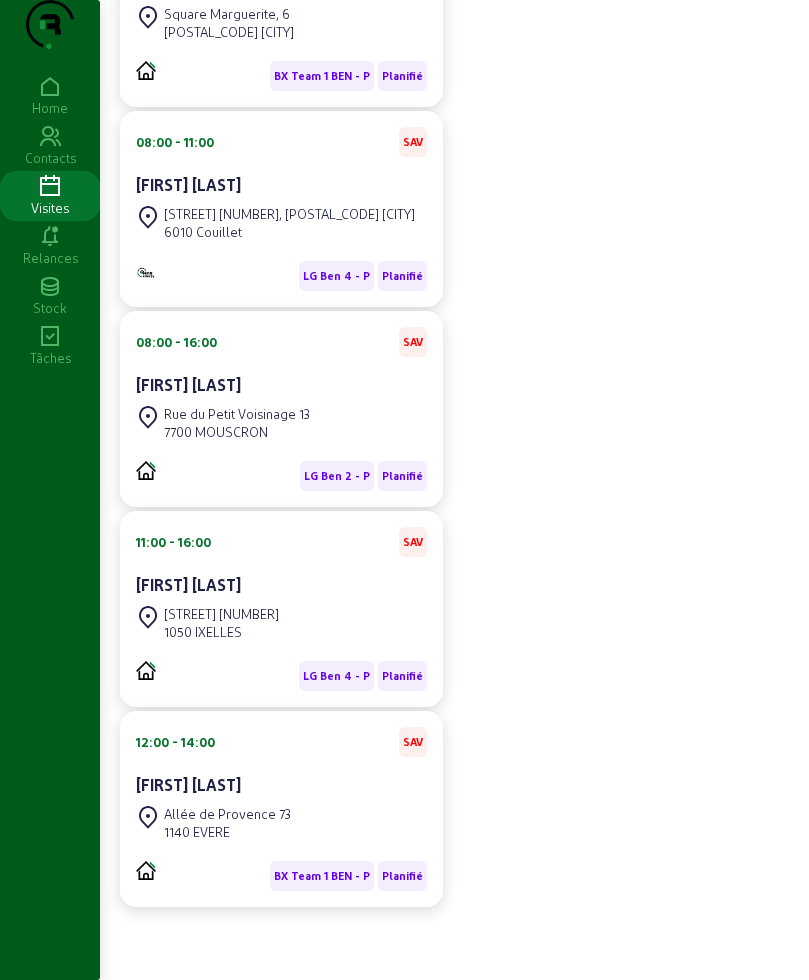 scroll, scrollTop: 1013, scrollLeft: 0, axis: vertical 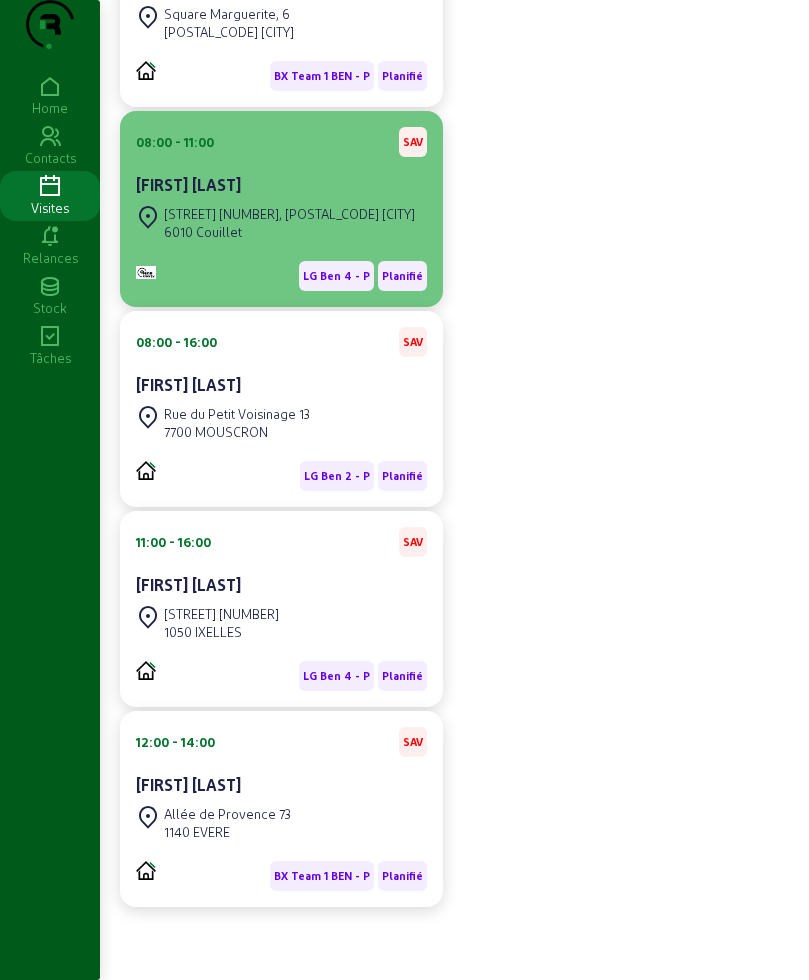 click on "6010 Couillet" 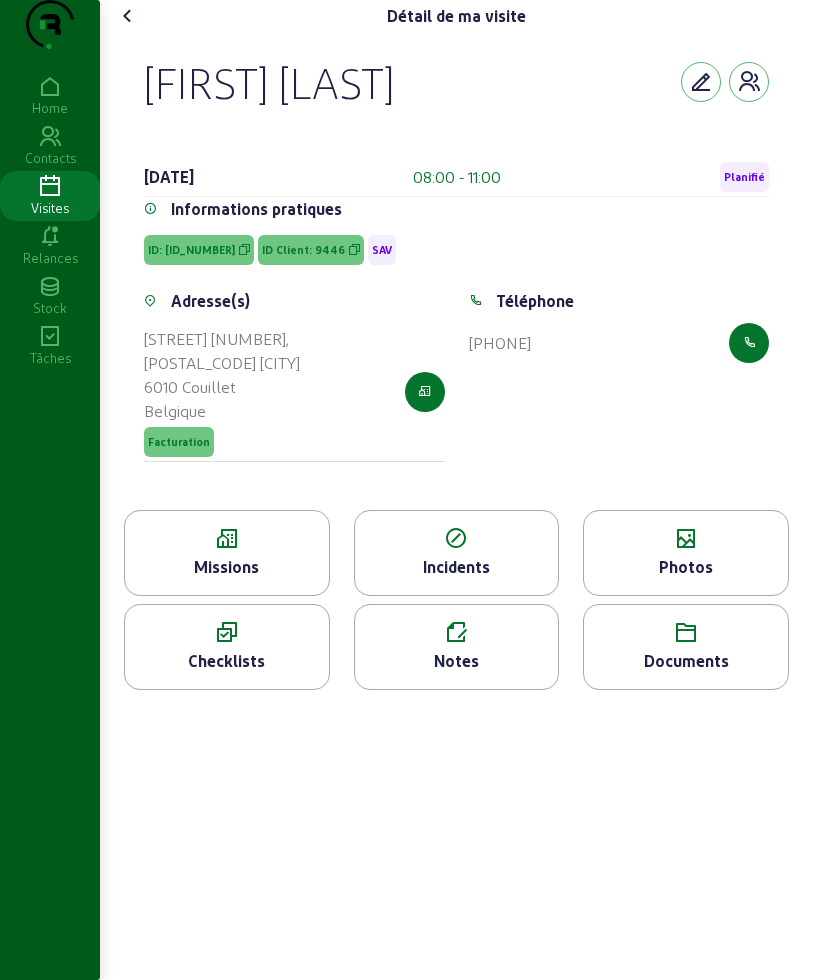 click 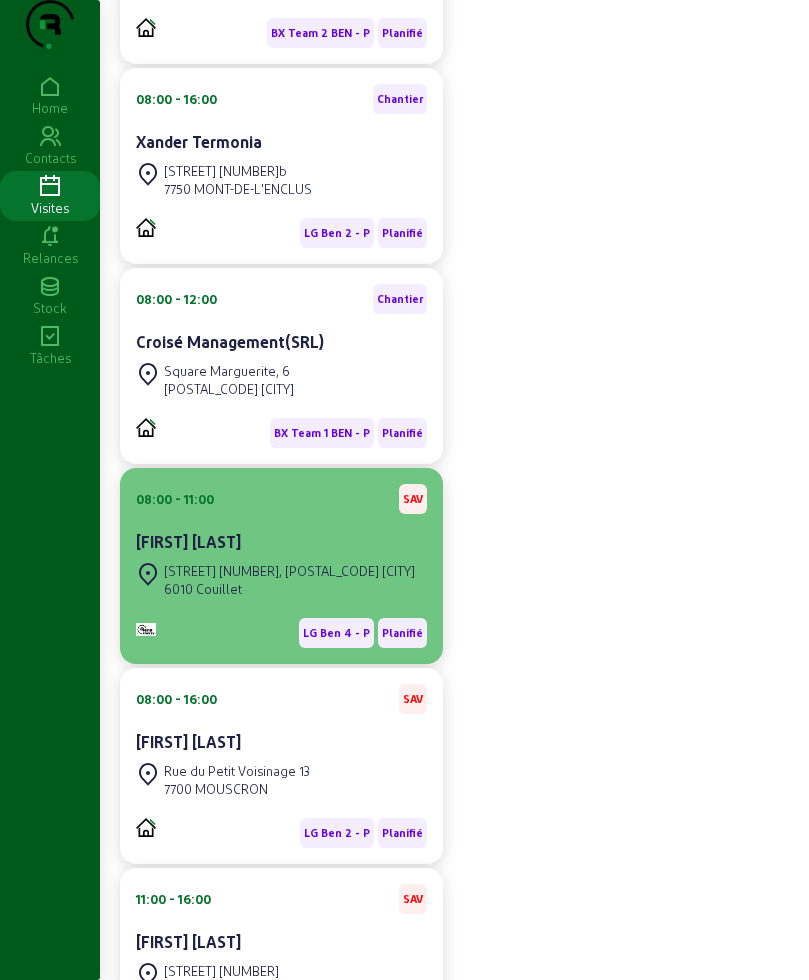 scroll, scrollTop: 638, scrollLeft: 0, axis: vertical 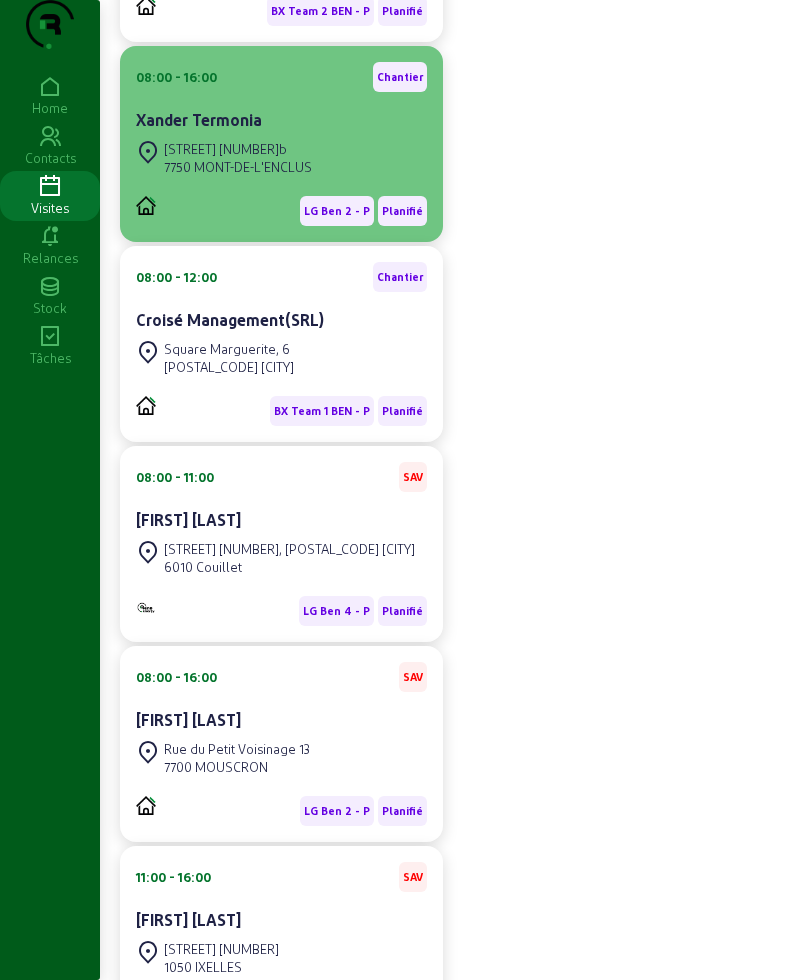 click on "7750 MONT-DE-L'ENCLUS" 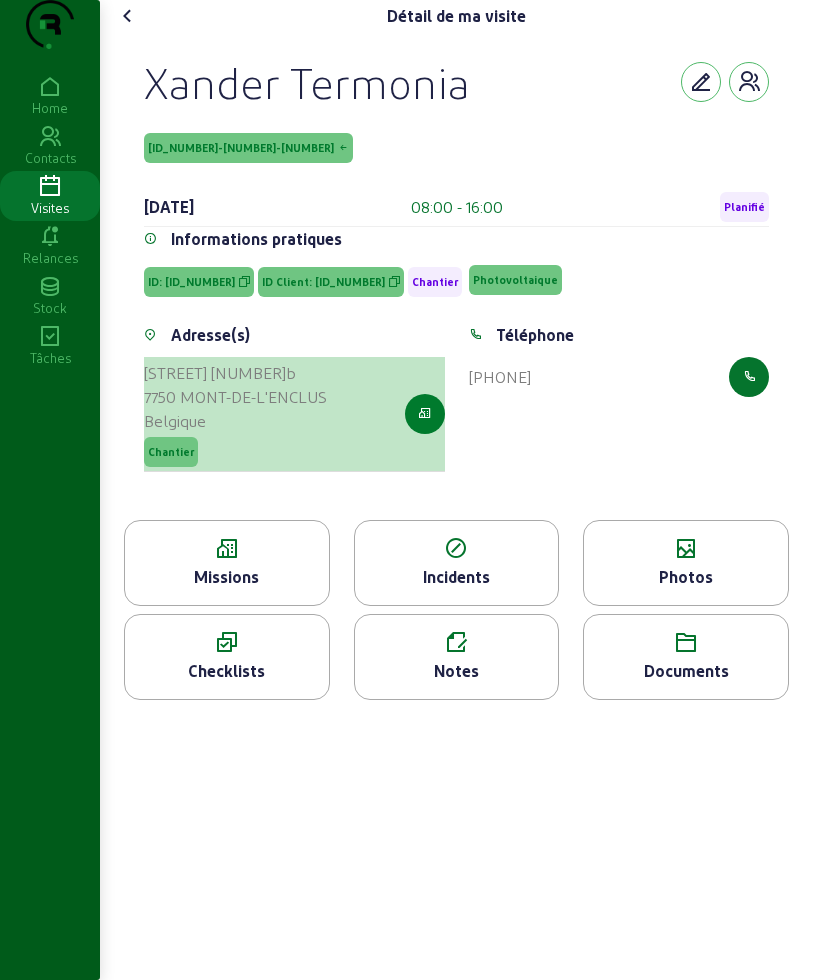 click 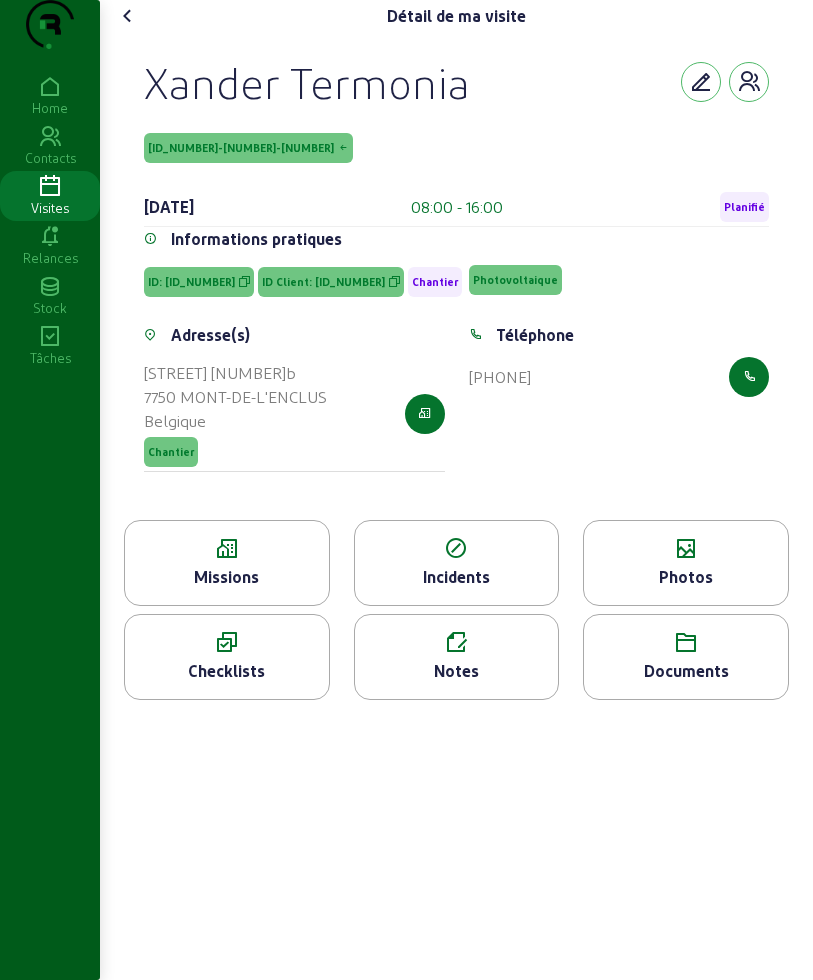 click 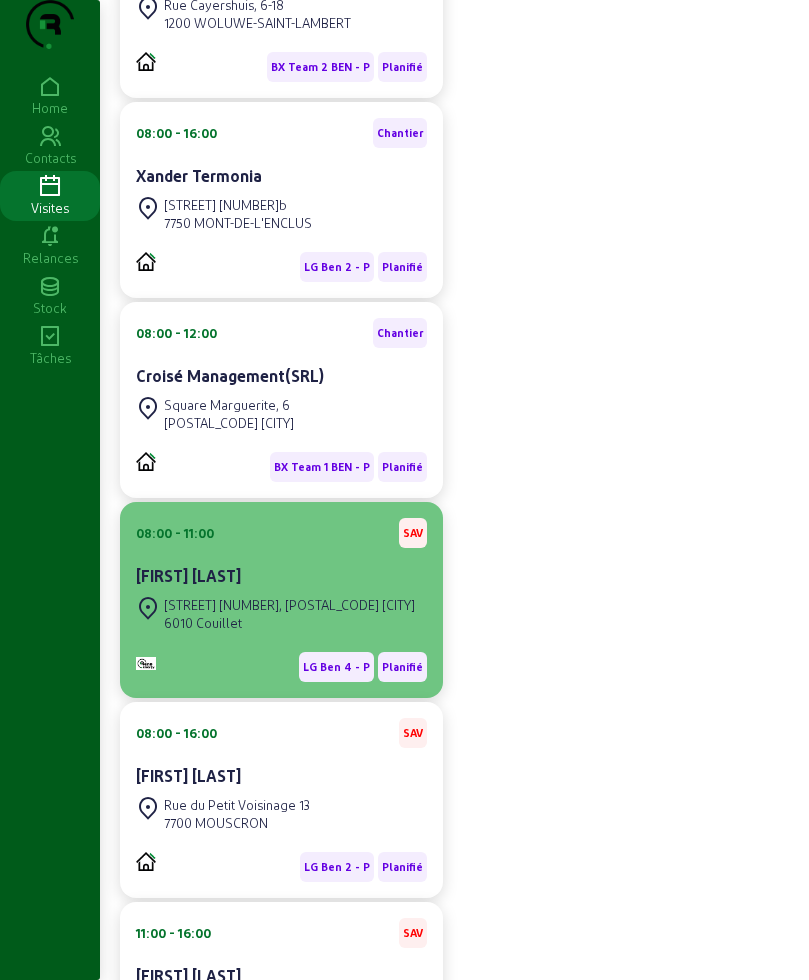 scroll, scrollTop: 625, scrollLeft: 0, axis: vertical 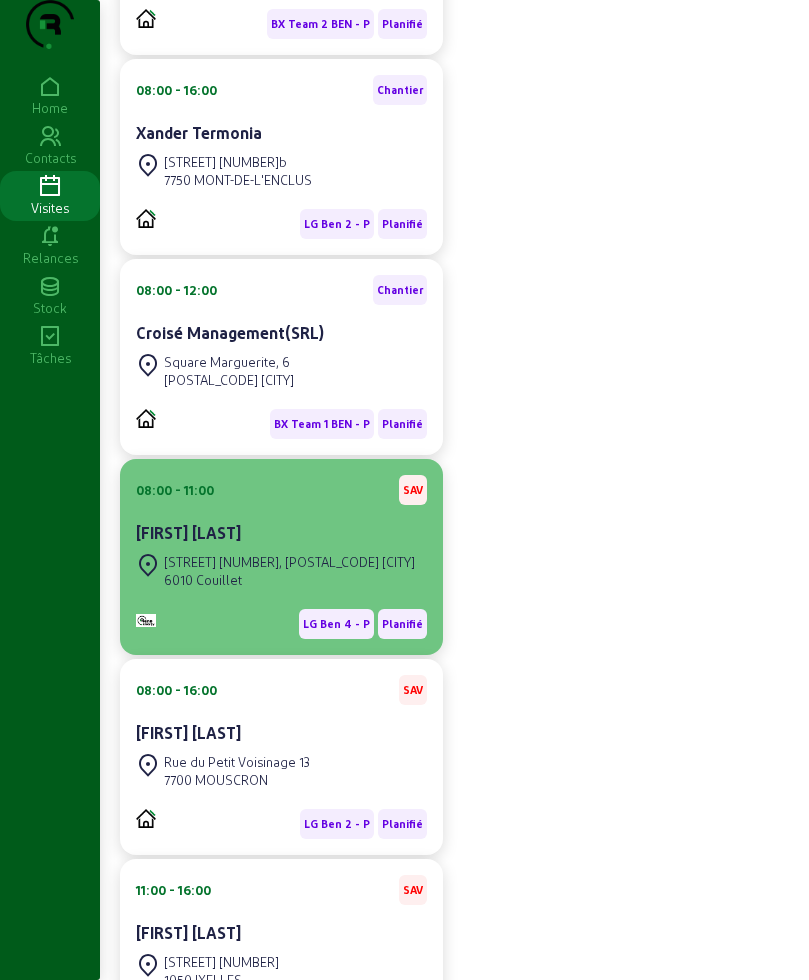 click on "[FIRST] [LAST]" 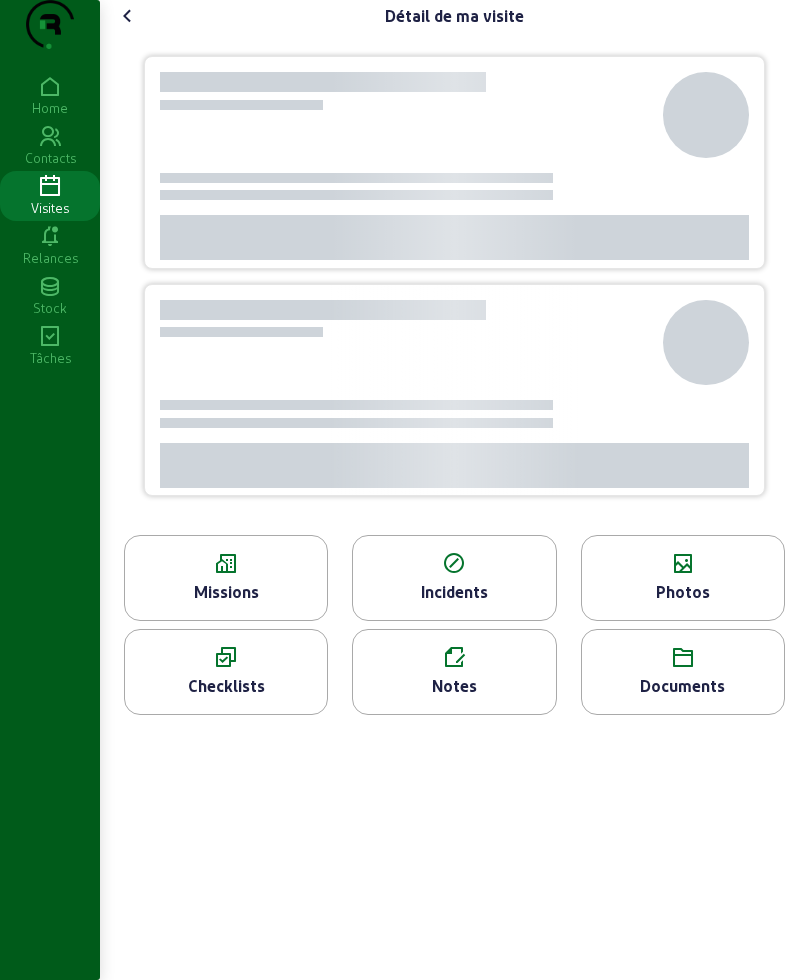 scroll, scrollTop: 0, scrollLeft: 0, axis: both 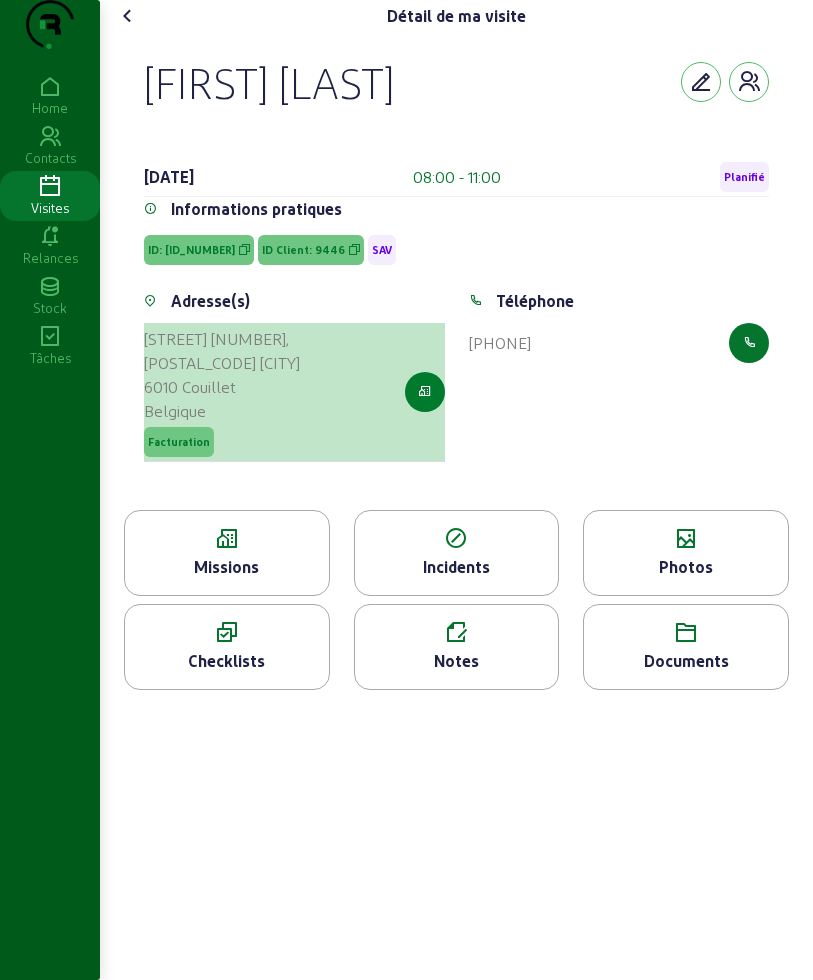click 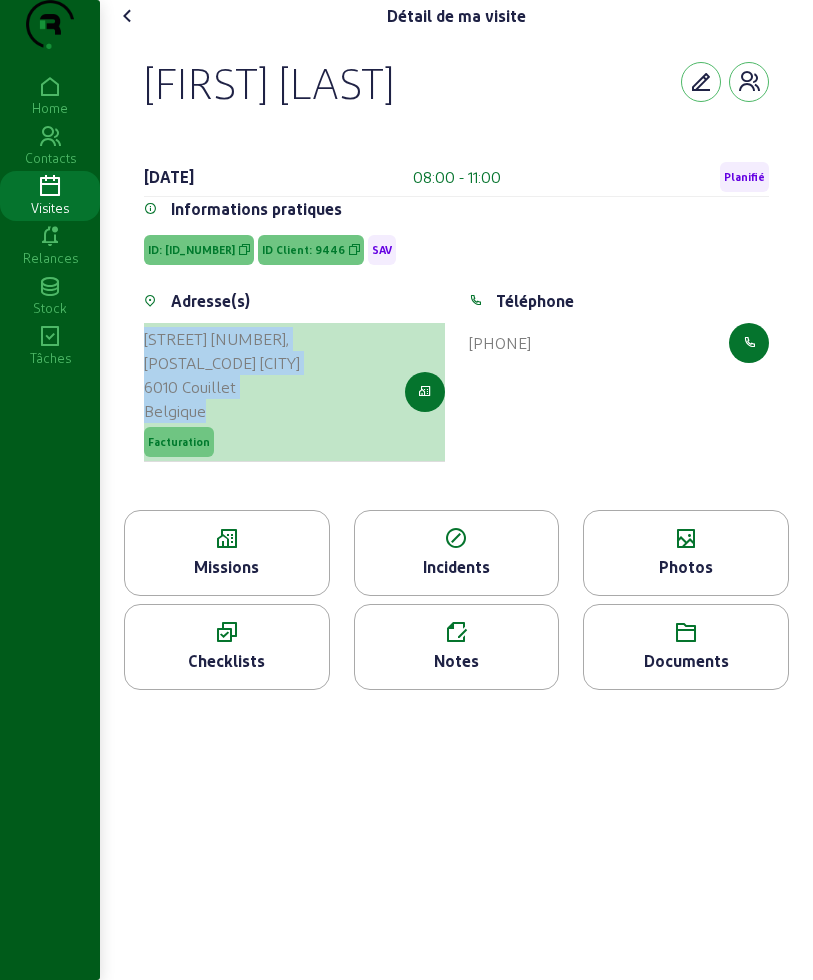 drag, startPoint x: 214, startPoint y: 427, endPoint x: 152, endPoint y: 380, distance: 77.801025 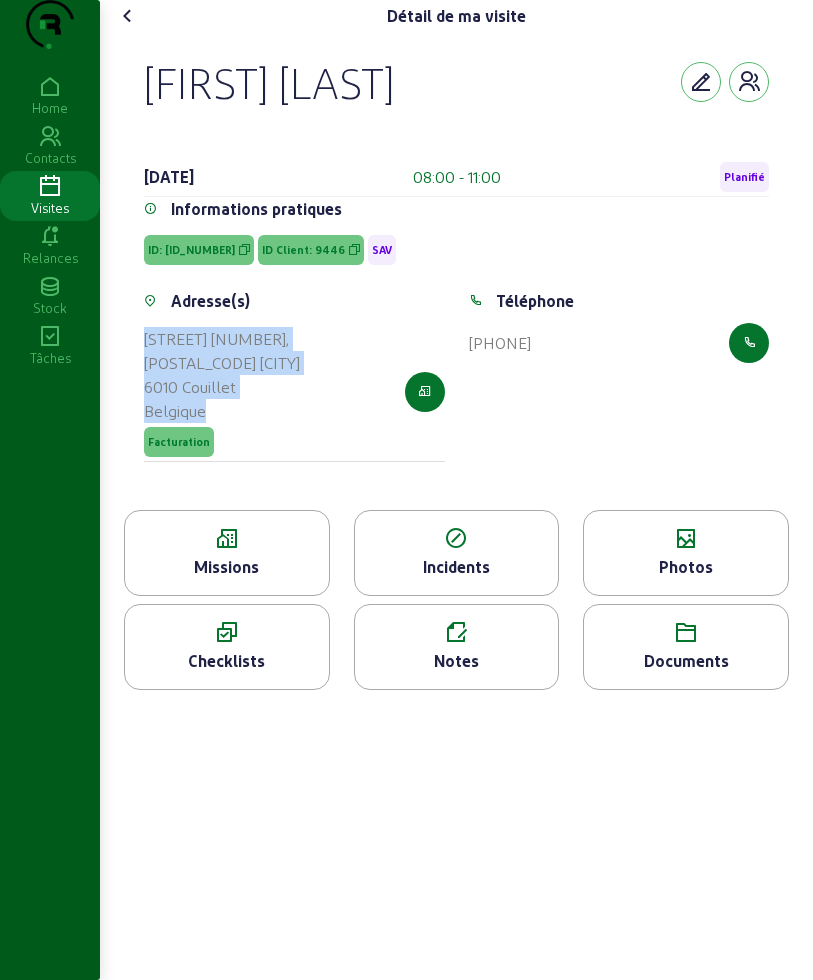 copy on "[STREET] [NUMBER], [POSTAL_CODE] [CITY] [POSTAL_CODE] [CITY] [COUNTRY]" 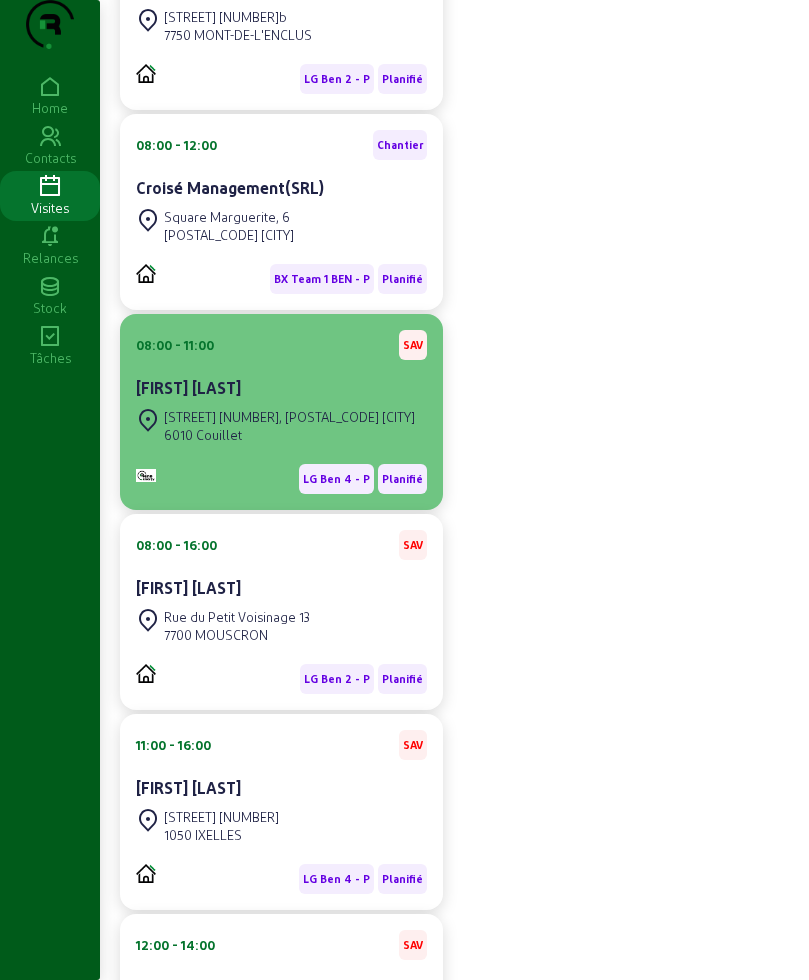 scroll, scrollTop: 875, scrollLeft: 0, axis: vertical 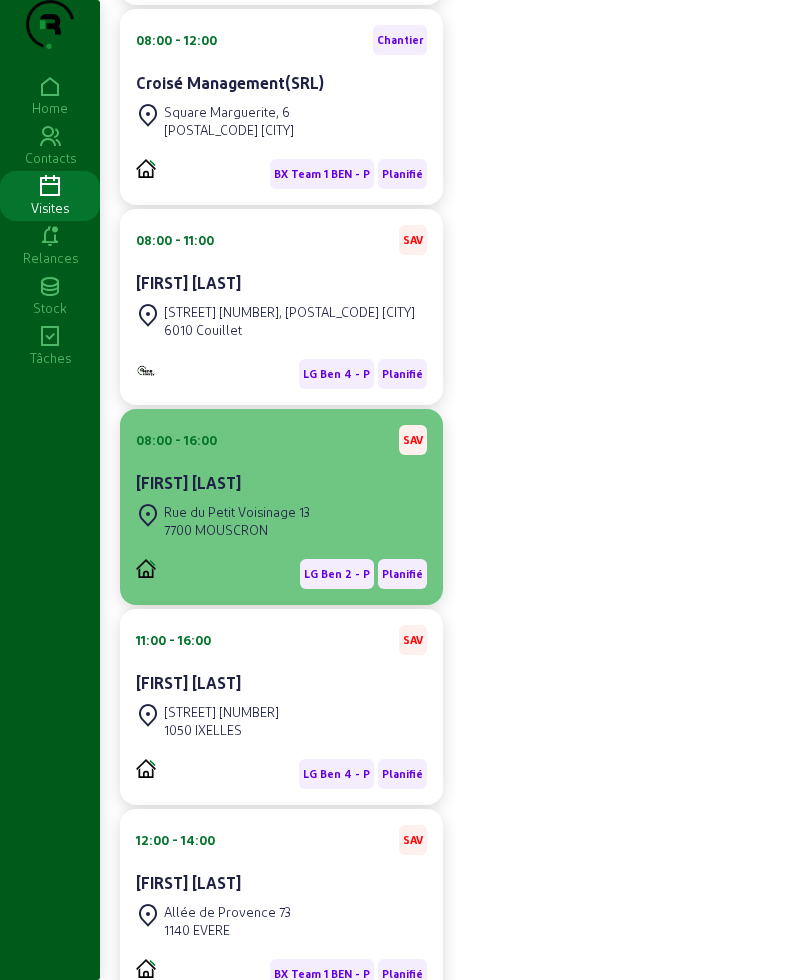 click on "7700 MOUSCRON" 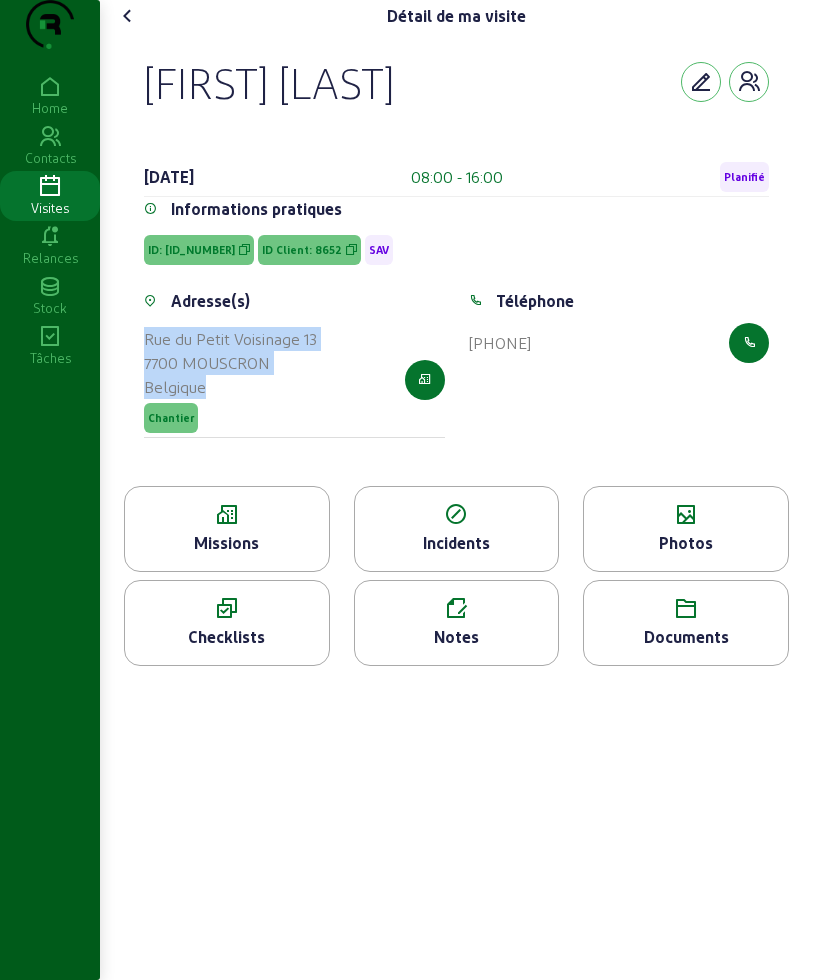 drag, startPoint x: 220, startPoint y: 426, endPoint x: 146, endPoint y: 377, distance: 88.752464 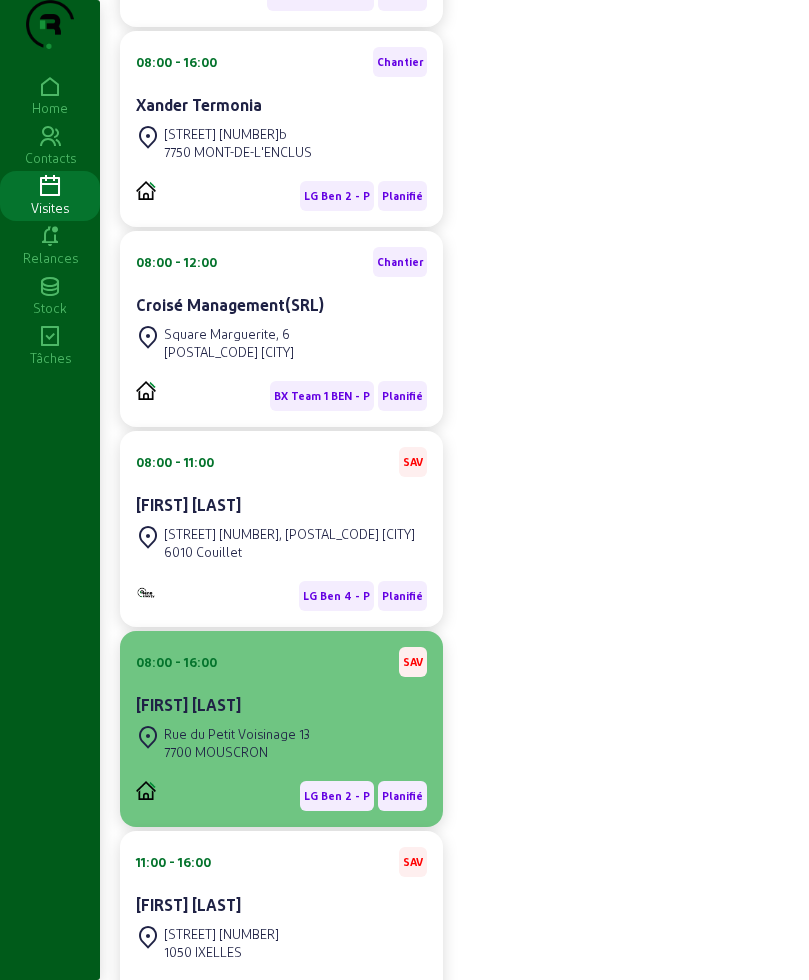scroll, scrollTop: 750, scrollLeft: 0, axis: vertical 